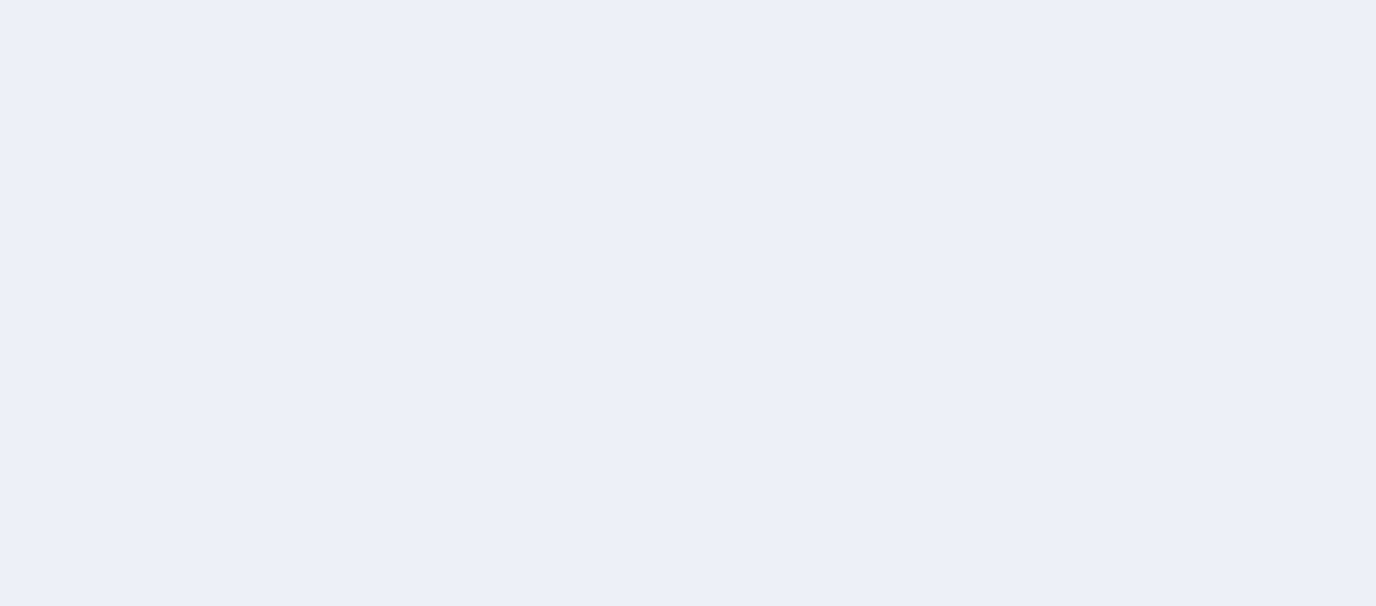 scroll, scrollTop: 0, scrollLeft: 0, axis: both 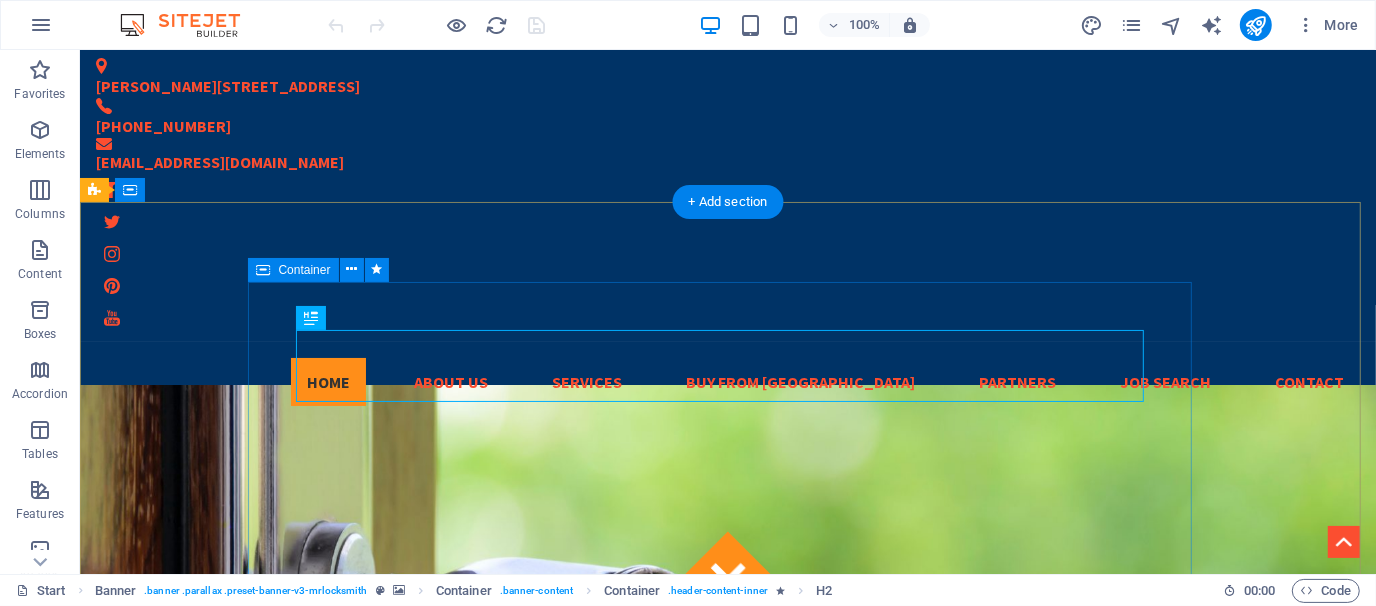 click on "This site is still under development... Connecting Resources   Give us a call: [PHONE_NUMBER]" at bounding box center [727, 1674] 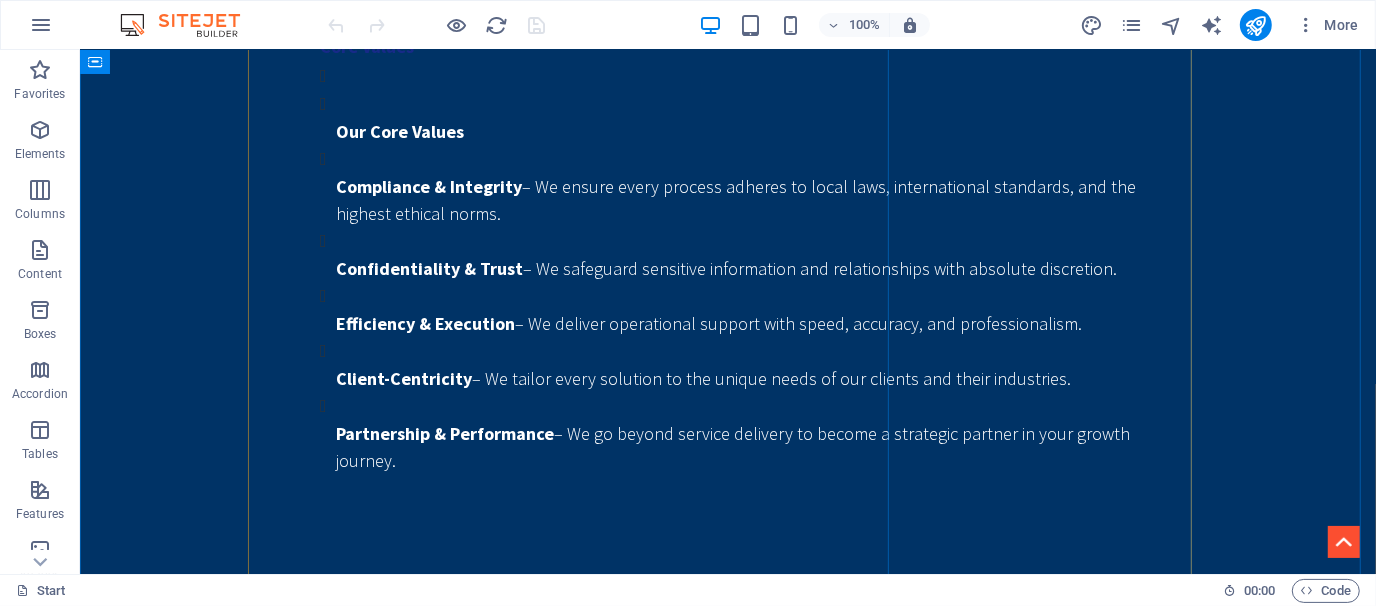 scroll, scrollTop: 2986, scrollLeft: 0, axis: vertical 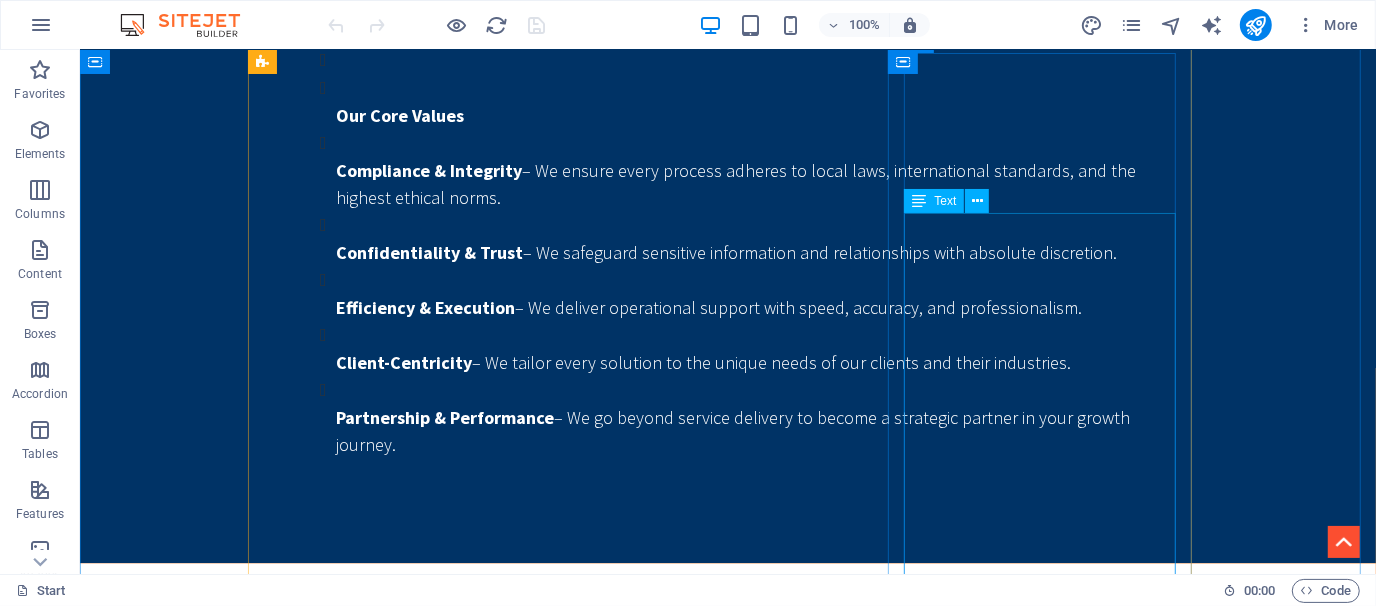 click on "At SWS, we believe growth demands legal strength. Our Legal & Compliance Desk provides full-             spectrum legal services — built to protect businesses in the corporate sectors. Whether it’s agreements,      legal notices, or dispute resolution, we ensure you’re legally ready for every opportunity.                             ✅ Vetting of agreements &  contracts,  Legal Drafting, and answers to legal notices . ✅ Preparing CDA, NDA, Guarantees ✅Labor Law Advisory   ✅ GD, FIR, Legal Notices, ✅Arbitration and Mediation Assistance ✅Corporate Governance and Compliance documentation ✅Due Diligence   Arbitrations and legal consultancy  Outsource to us, minimize your overheads, and feel a sense of protection. 📊  Request a legal solution from SWS now." at bounding box center [727, 2663] 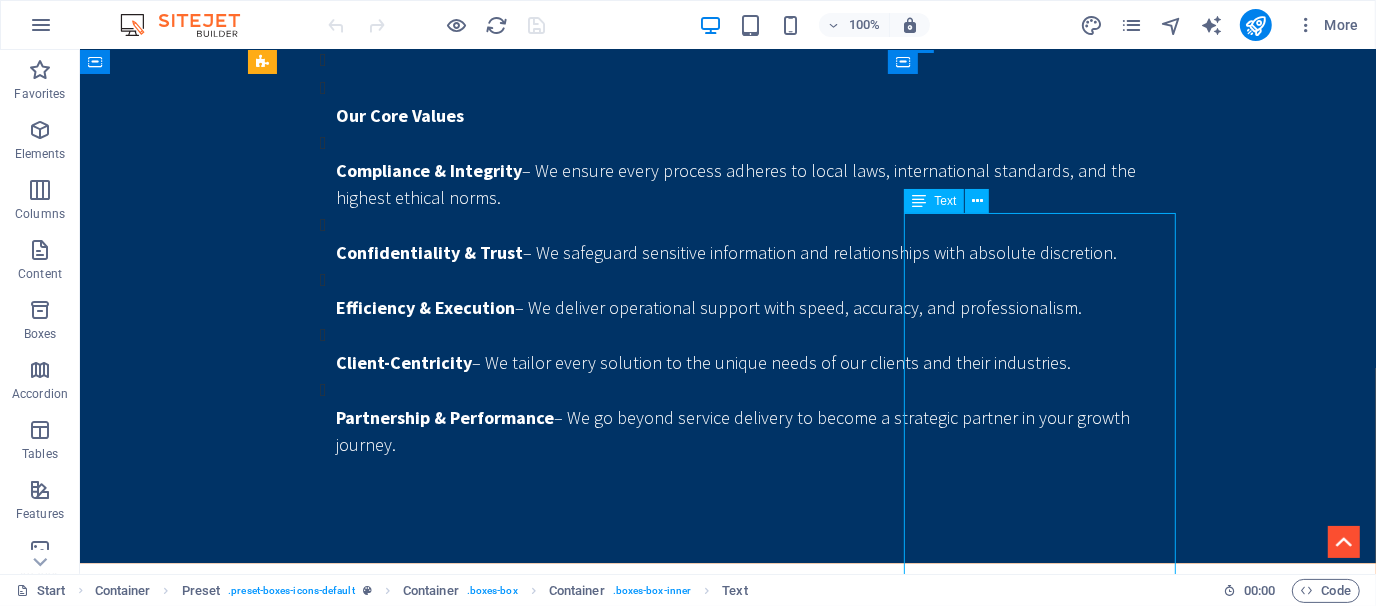 click on "At SWS, we believe growth demands legal strength. Our Legal & Compliance Desk provides full-             spectrum legal services — built to protect businesses in the corporate sectors. Whether it’s agreements,      legal notices, or dispute resolution, we ensure you’re legally ready for every opportunity.                             ✅ Vetting of agreements &  contracts,  Legal Drafting, and answers to legal notices . ✅ Preparing CDA, NDA, Guarantees ✅Labor Law Advisory   ✅ GD, FIR, Legal Notices, ✅Arbitration and Mediation Assistance ✅Corporate Governance and Compliance documentation ✅Due Diligence   Arbitrations and legal consultancy  Outsource to us, minimize your overheads, and feel a sense of protection. 📊  Request a legal solution from SWS now." at bounding box center [727, 2663] 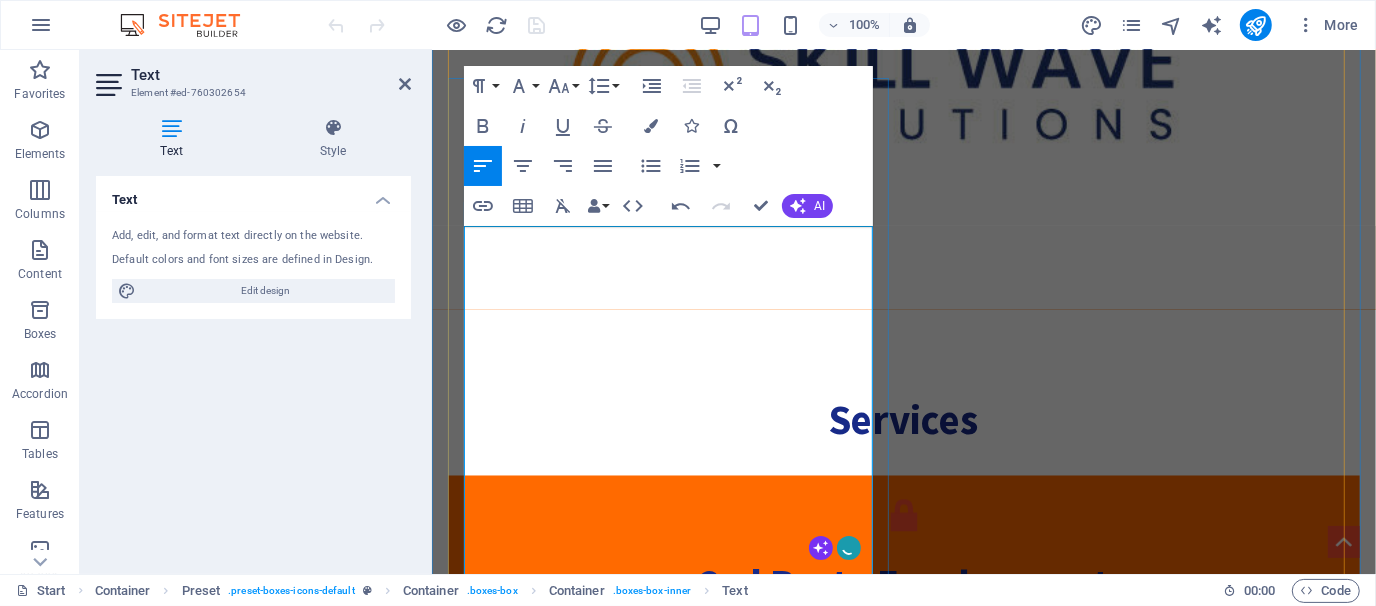 scroll, scrollTop: 3552, scrollLeft: 0, axis: vertical 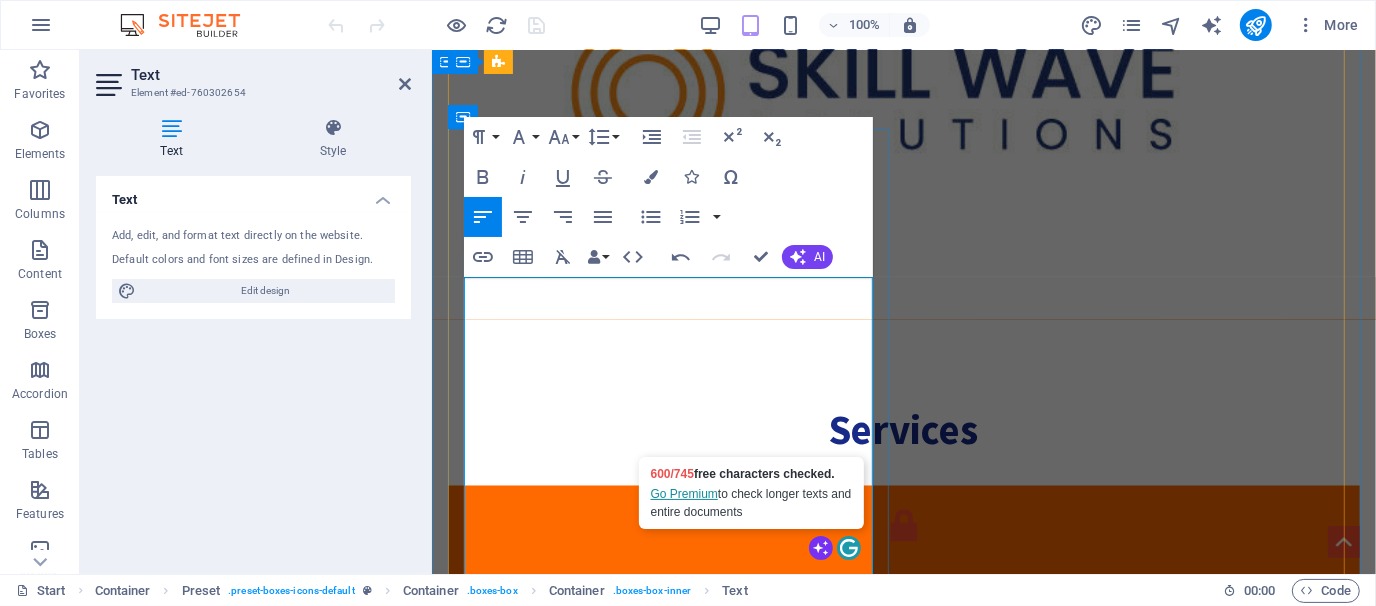 click on "At SWS, we believe growth demands legal strength. Our Legal & Compliance Desk provides full-             spectrum legal services — built to protect businesses in the corporate sectors. Whether it’s agreements,      legal notices, or dispute resolution, we ensure you’re legally ready for every opportunity." at bounding box center (902, 1610) 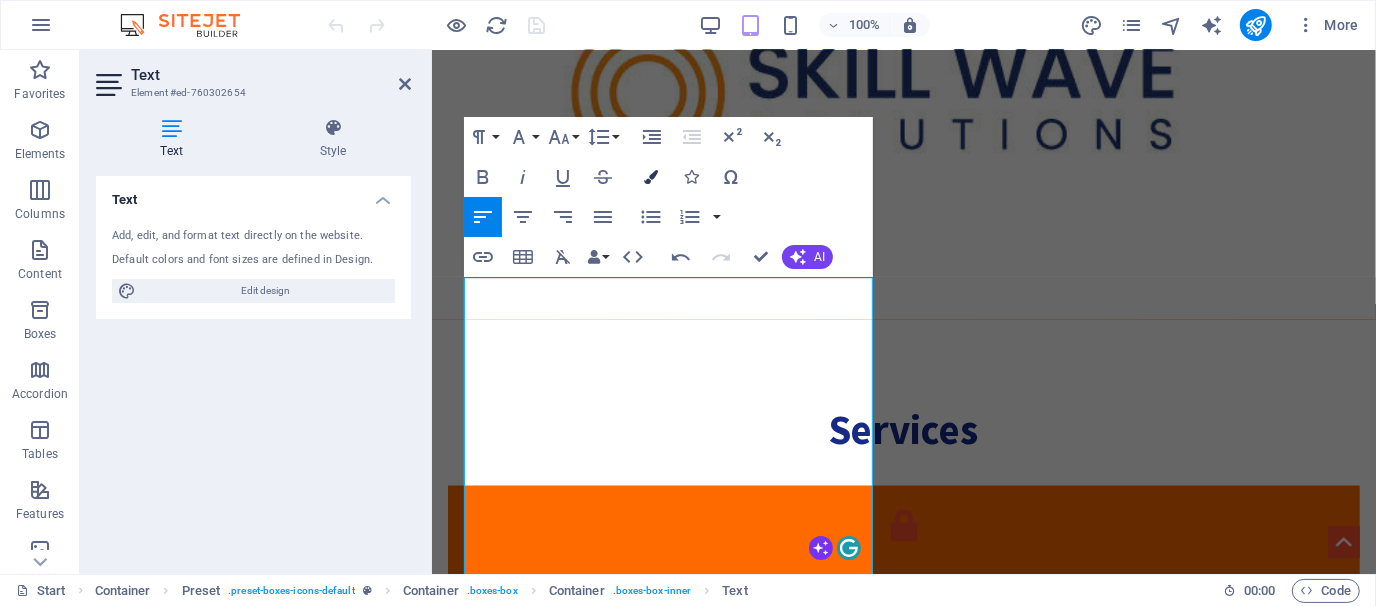 click at bounding box center (651, 177) 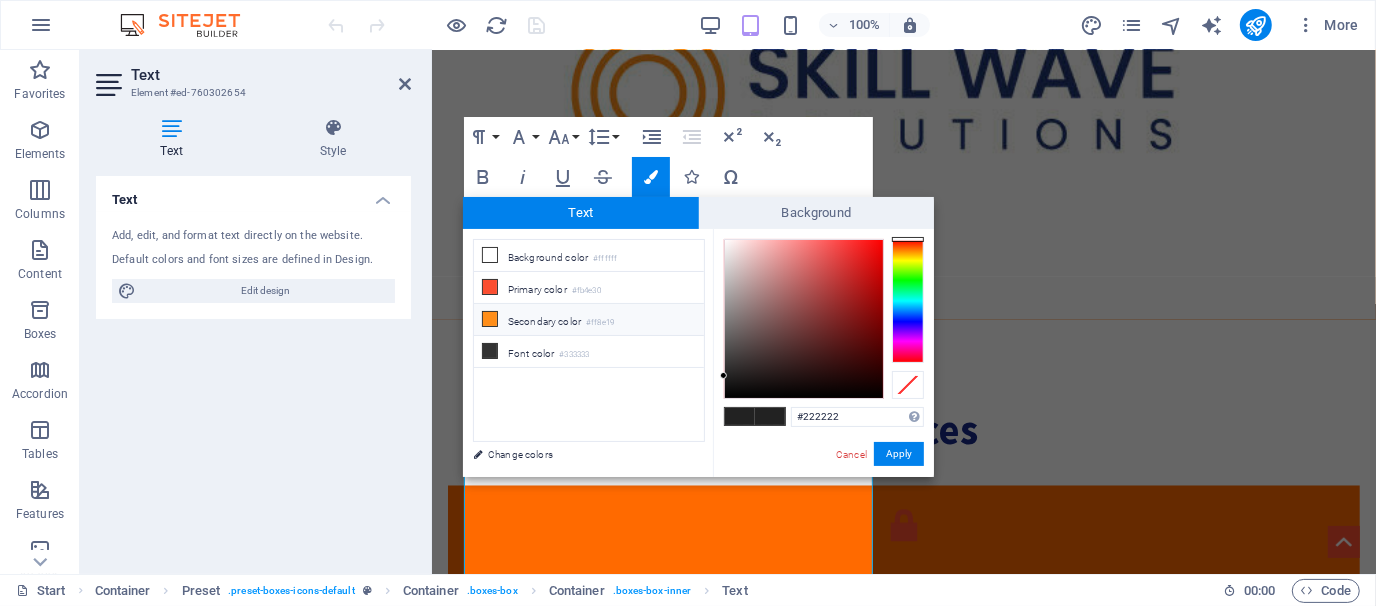 click on "Secondary color
#ff8e19" at bounding box center [589, 320] 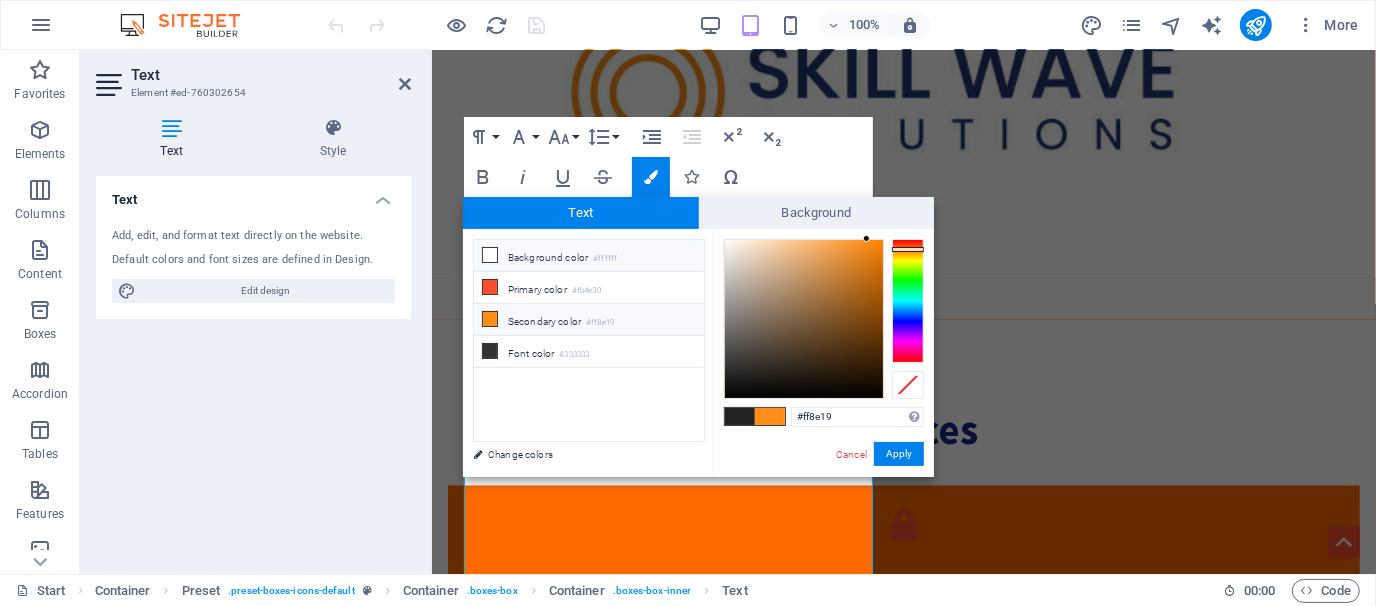 click at bounding box center (490, 255) 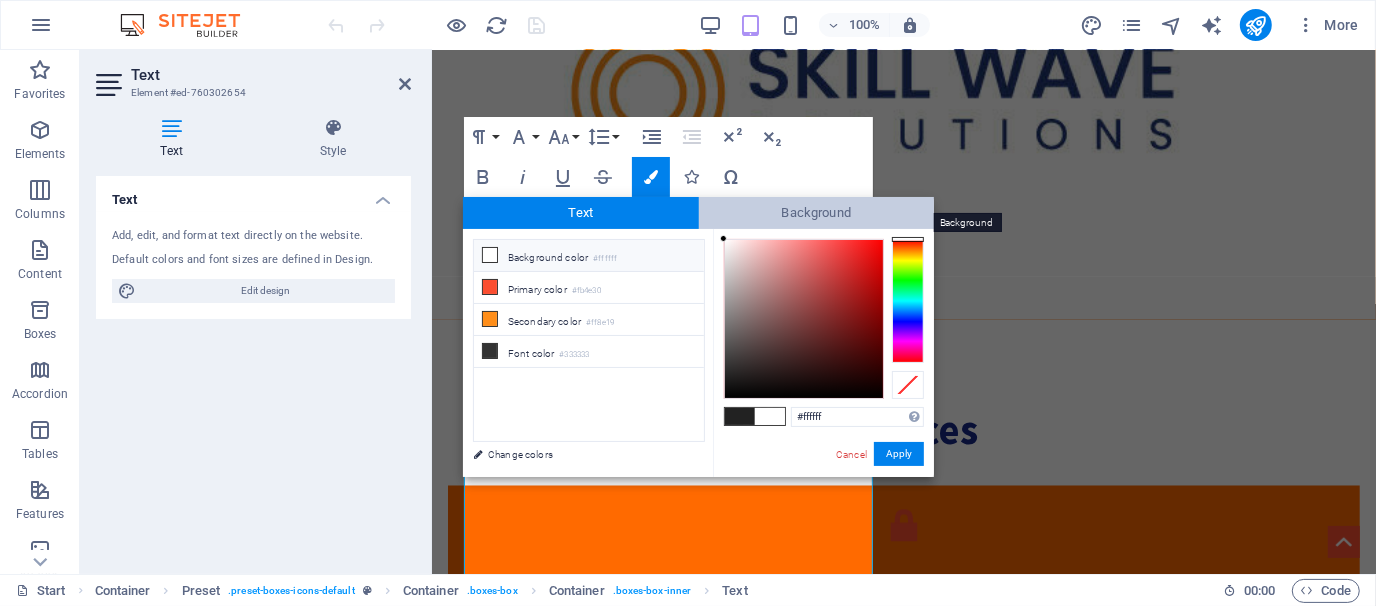 click on "Background" at bounding box center [817, 213] 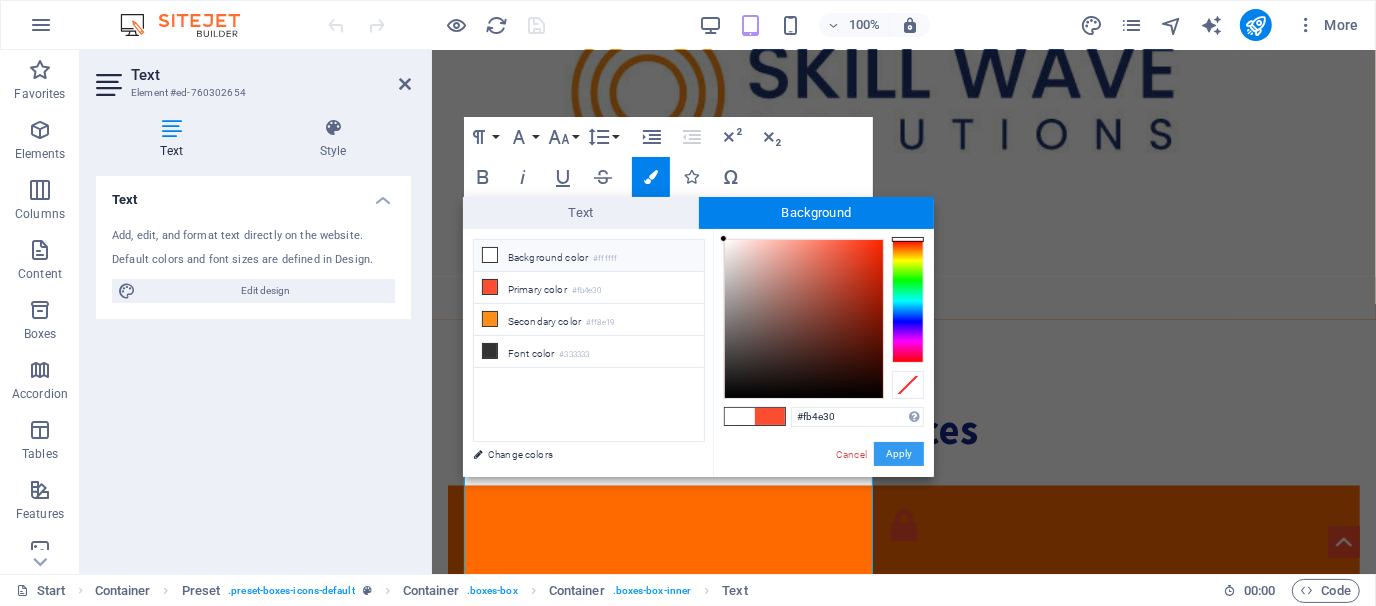 click on "Apply" at bounding box center [899, 454] 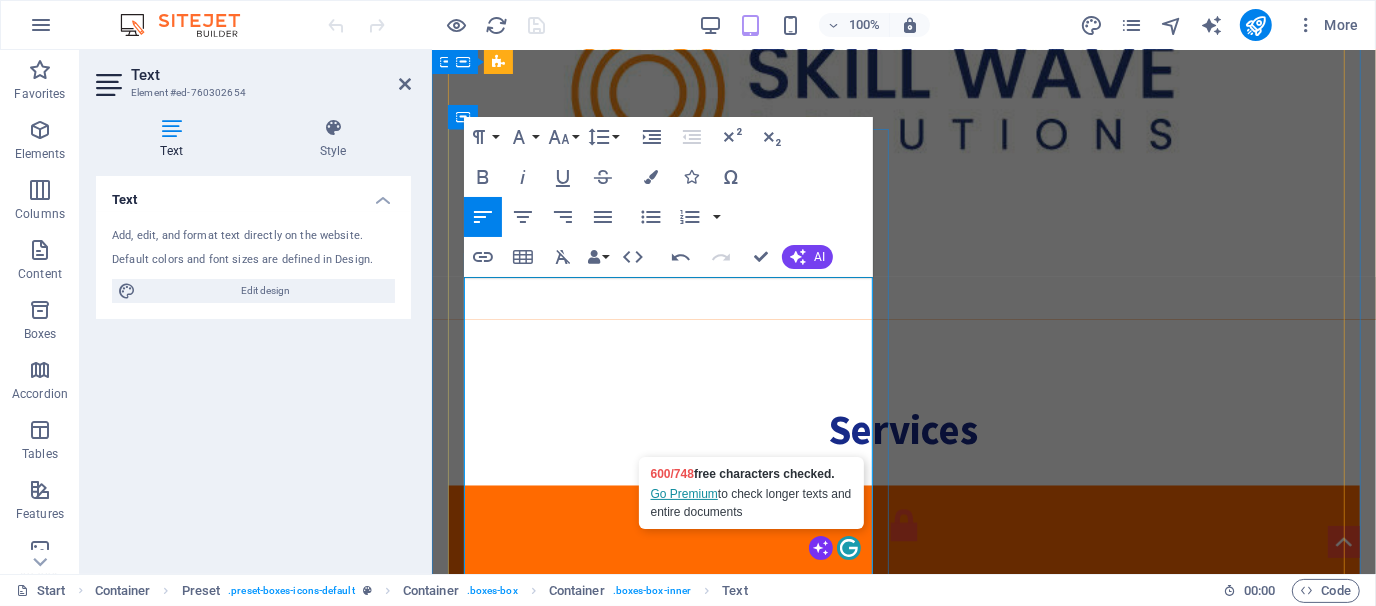 click on "At SWS, we believe growth demands legal strength. Our Legal & Compliance Desk provides full-             spectrum legal services — built to protect businesses in the corporate sectors. Whether it’s agreements,      legal notices, or dispute resolution, we ensure you’re legally ready for every opportunity." at bounding box center [902, 1610] 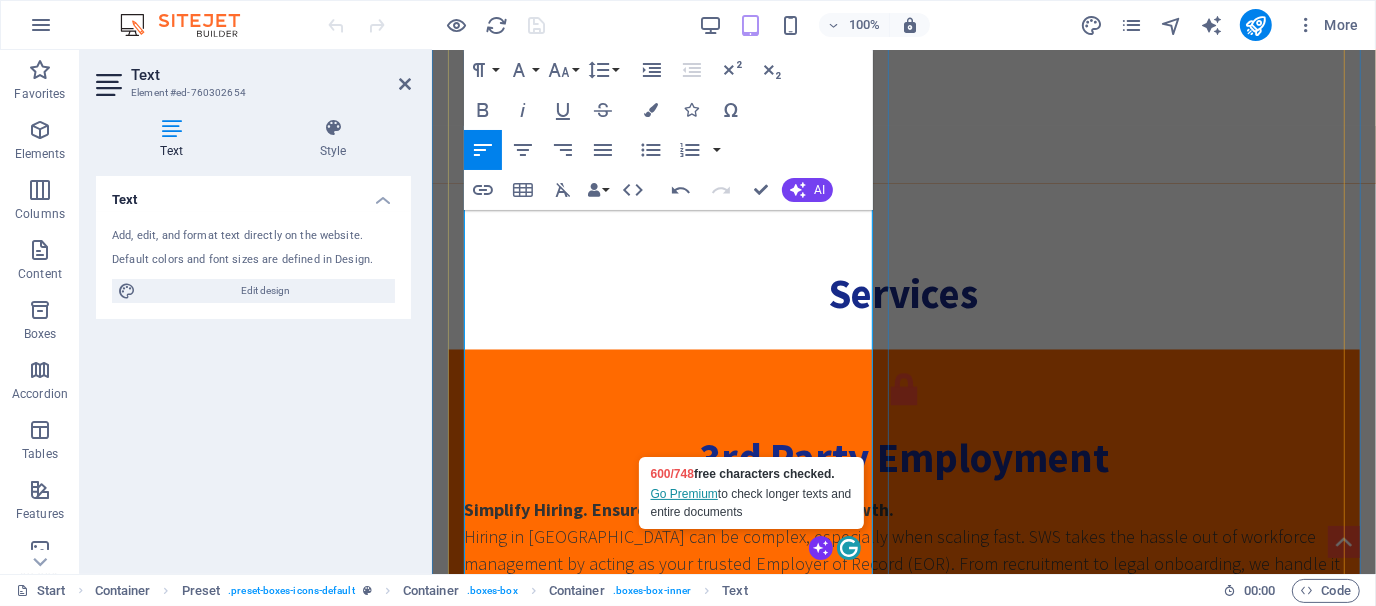 scroll, scrollTop: 3685, scrollLeft: 0, axis: vertical 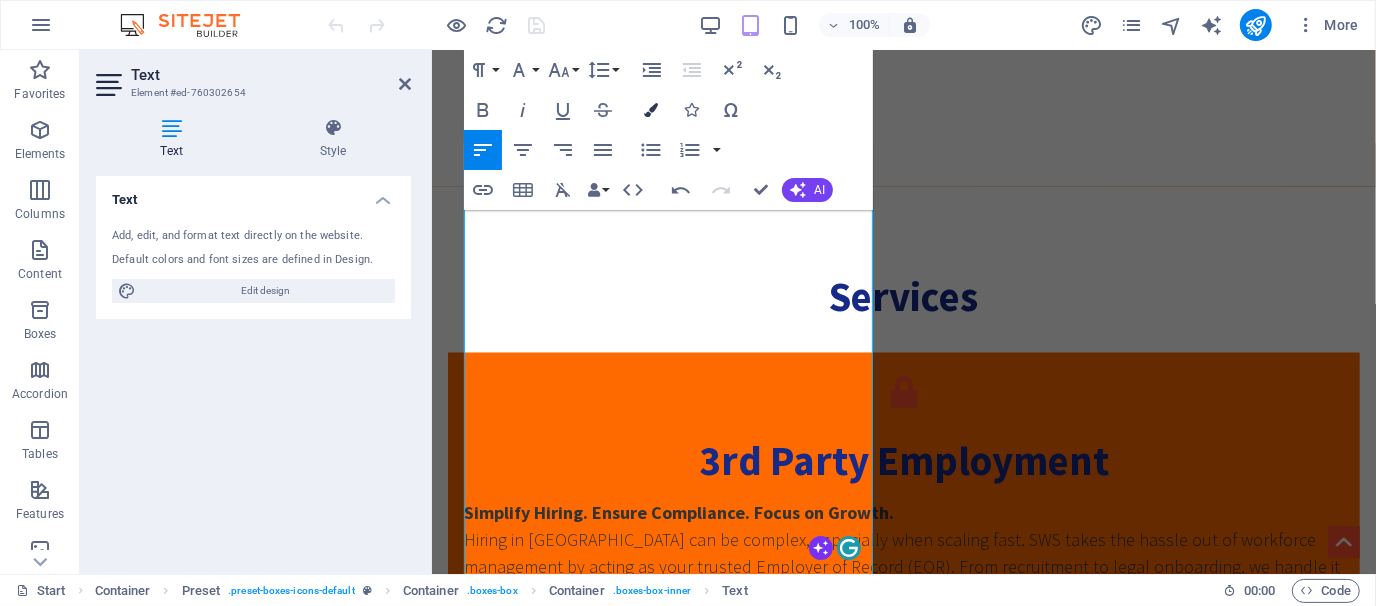 click on "Colors" at bounding box center [651, 110] 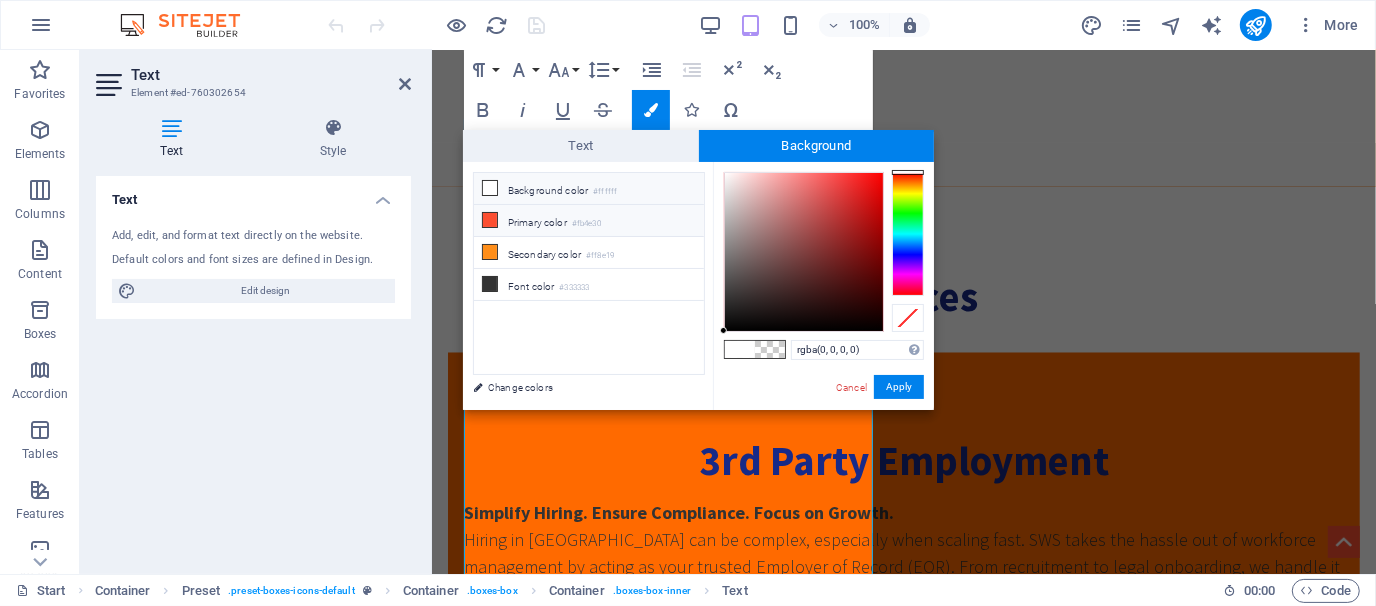 click at bounding box center (490, 188) 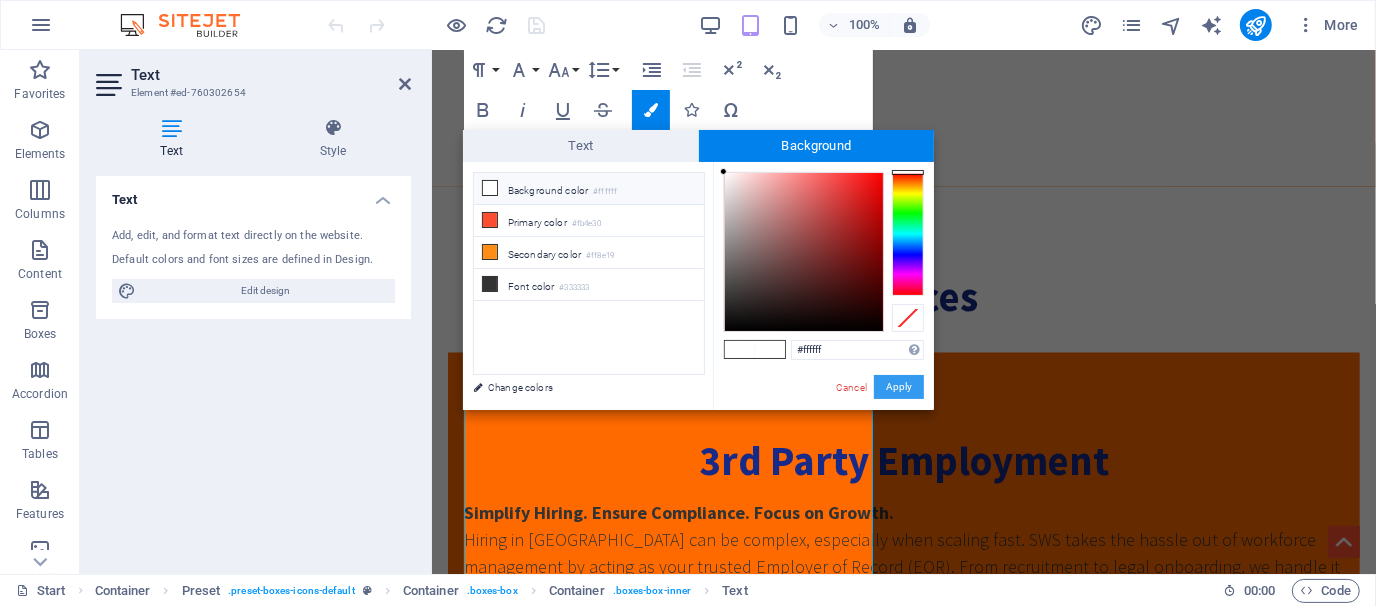 click on "Apply" at bounding box center [899, 387] 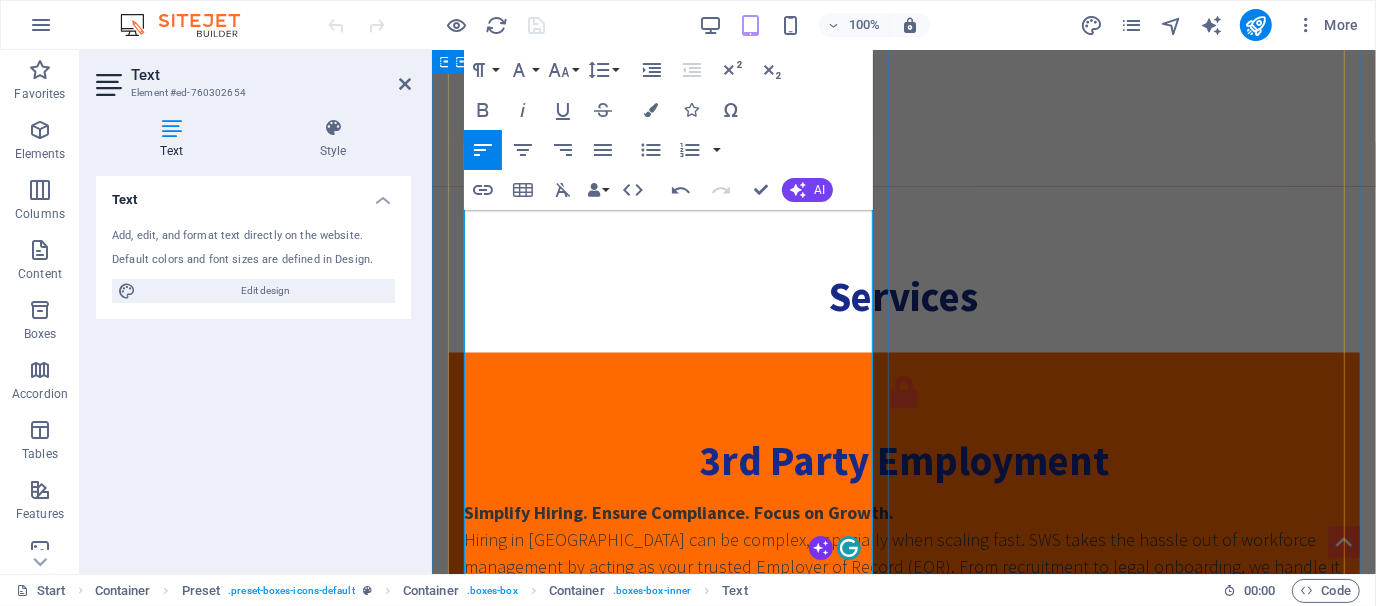 click on "✅ GD, FIR, Legal Notices," at bounding box center (903, 1617) 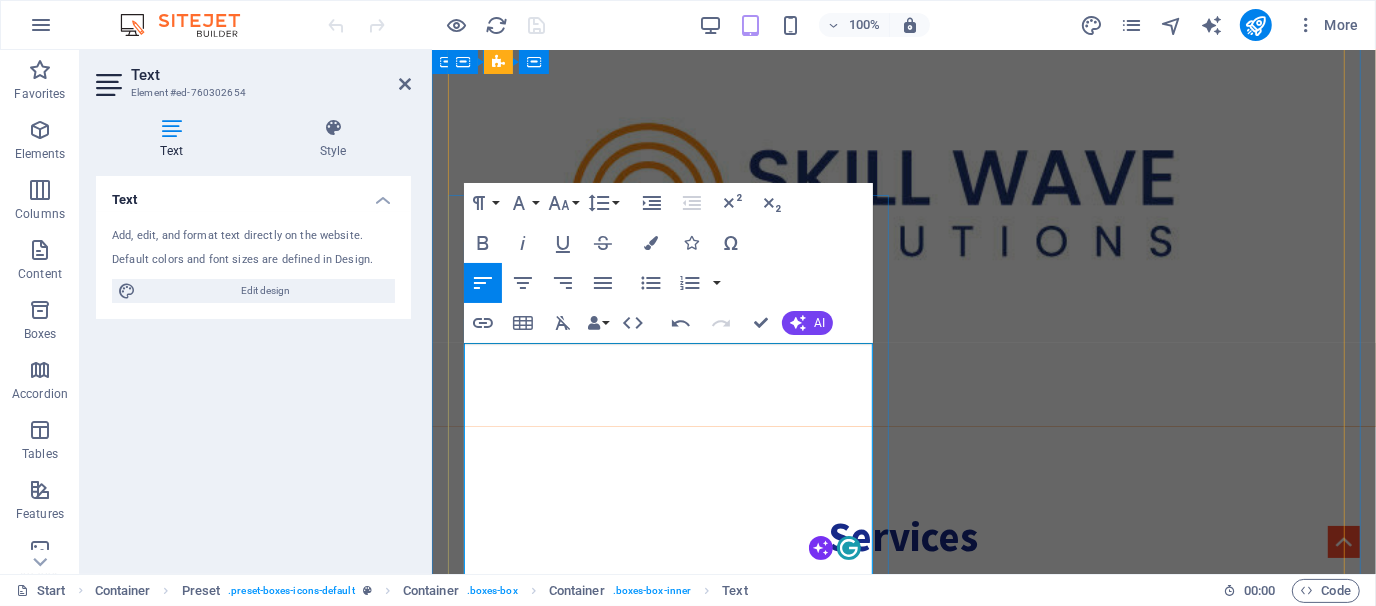 scroll, scrollTop: 3438, scrollLeft: 0, axis: vertical 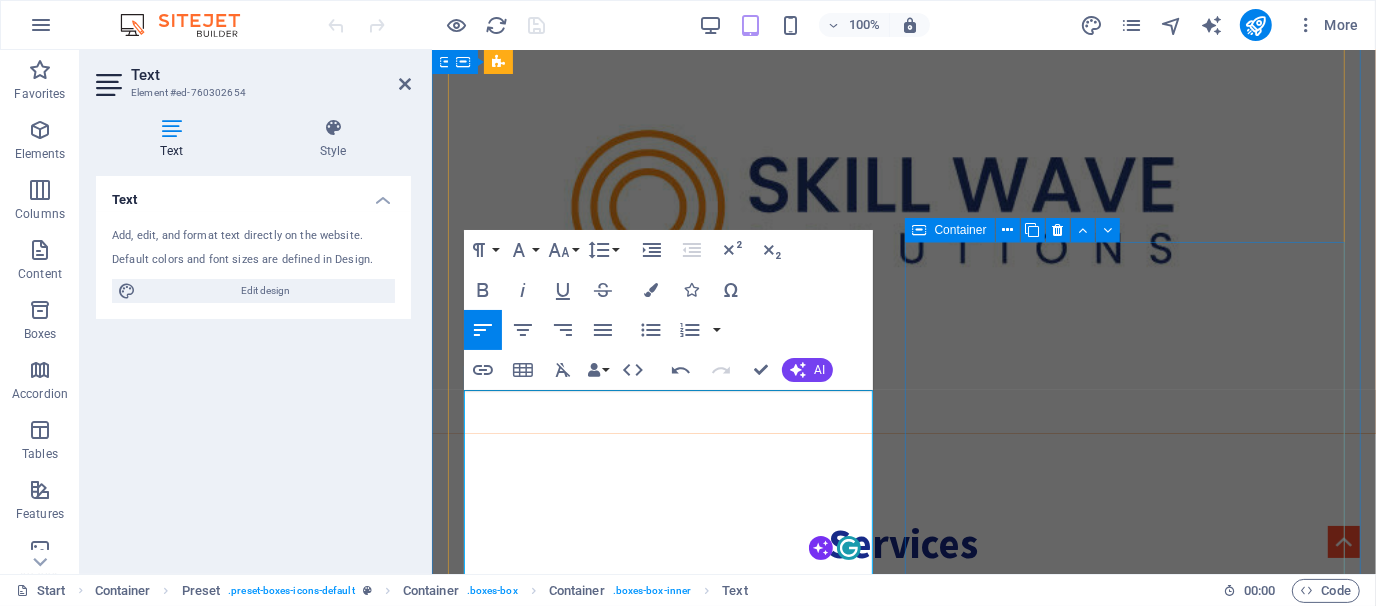 click on "Export Sourcing  Pharma Exports—Regulated, Reliable, Ready for the World. Bangladesh's pharmaceutical industry is globally recognized for its quality and affordability. At SWS, we help local manufacturers reach global markets with regulatory-ready product documentation, buyer outreach, and export logistics. ✅ International buyer sourcing & liaison ✅ Export documentation: CTD dossiers, CoA, [PERSON_NAME], MSDS ✅ DGDA clearance, customs, and shipment support ✅ Compliance with WHO-GMP, EU, and regional standards Expand your global footprint with a trusted export partner. 🌍  Talk to us about exporting your pharma products [DATE]." at bounding box center (903, 2303) 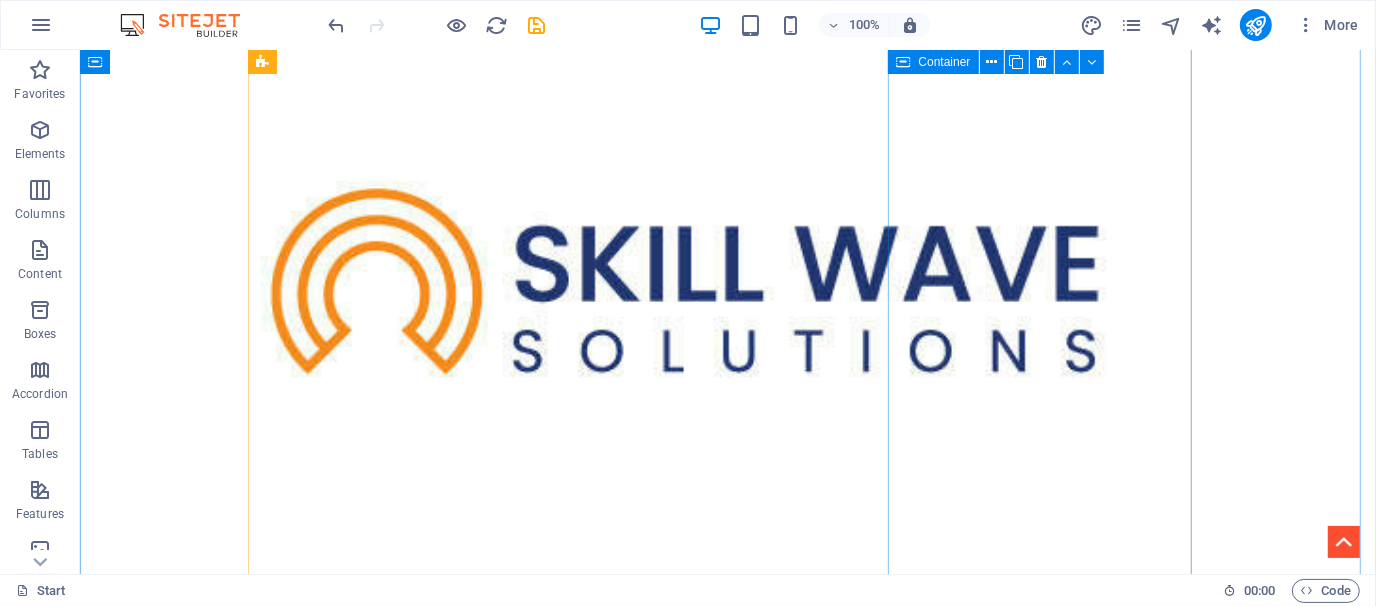 scroll, scrollTop: 3277, scrollLeft: 0, axis: vertical 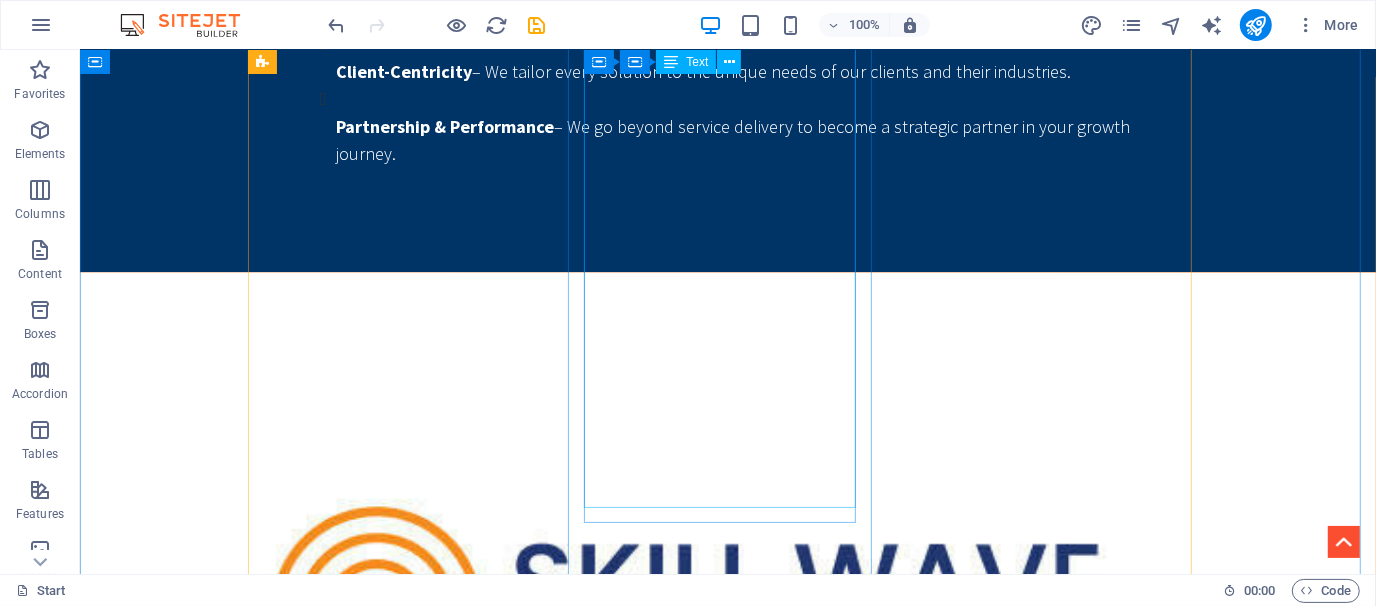 click on "At SWS, we are committed to bridging the gap between talent and opportunity. ✅ Tailored Recruitment Strategies ✅ Comprehensive Talent Pool Leveraging our extensive network, we access a diverse range of candidates from various industries, ensuring you find the best fit for your organization. ✅ L ocal Market Expertise ✅ Fast Turnaround Time ✅ Employer Branding Support  ✅ Ongoing Talent Management Beyond recruitment, we offer ongoing support in talent management, ensuring your workforce remains engaged and productive." at bounding box center [727, 1873] 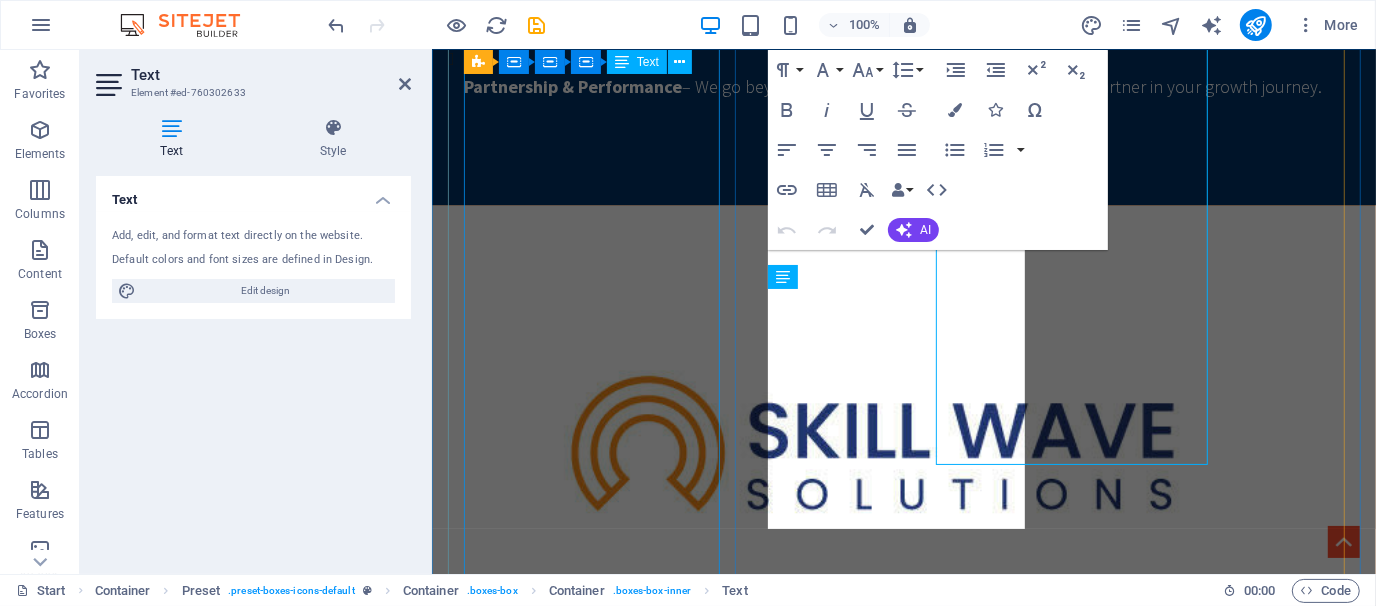 scroll, scrollTop: 3193, scrollLeft: 0, axis: vertical 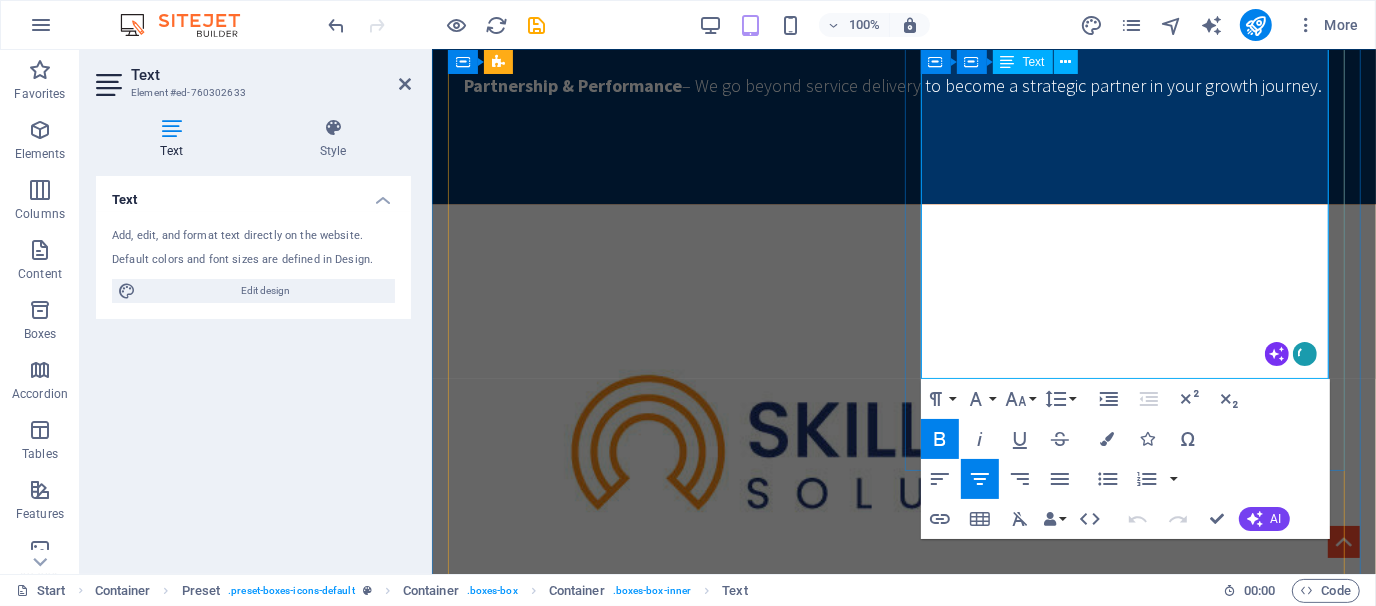 click on "✅ L ocal Market Expertise" at bounding box center [903, 1611] 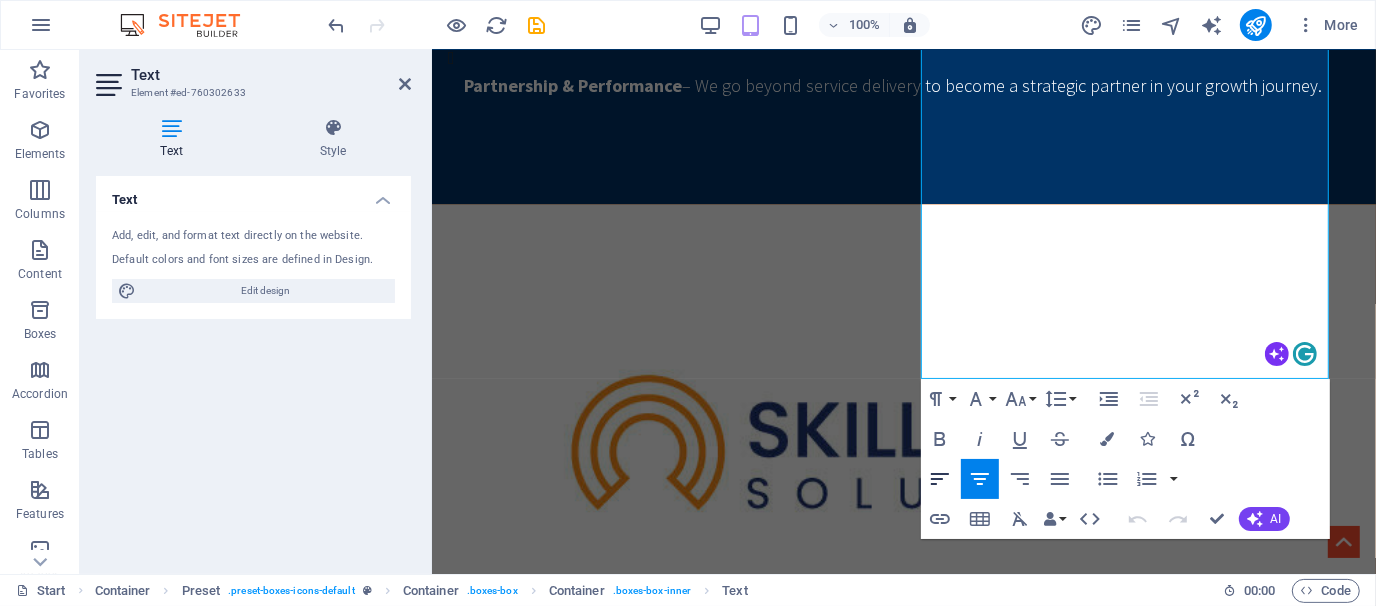 click 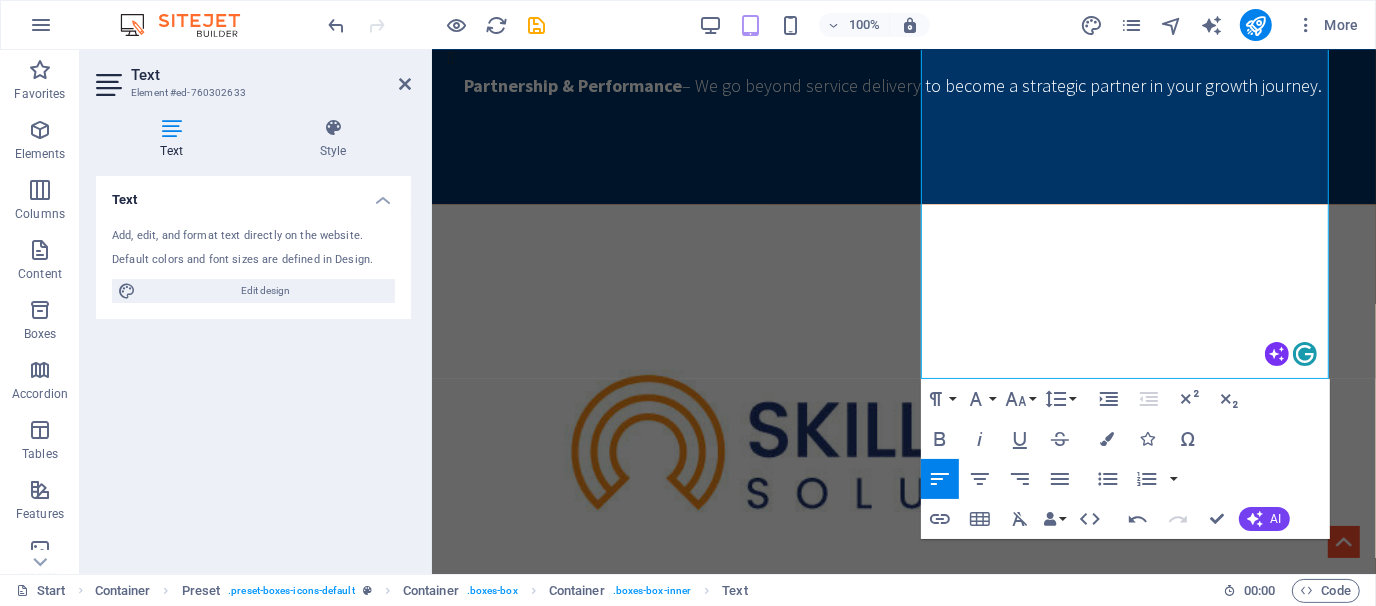click 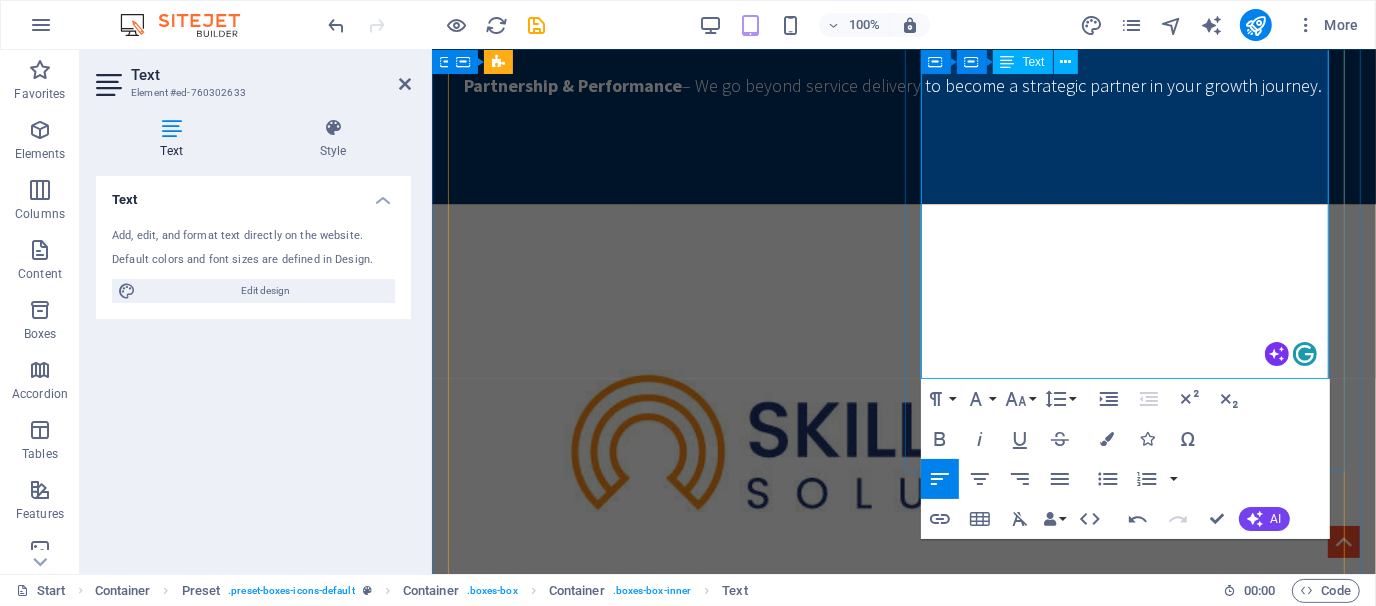 click on "Employer Branding Support" at bounding box center (588, 1665) 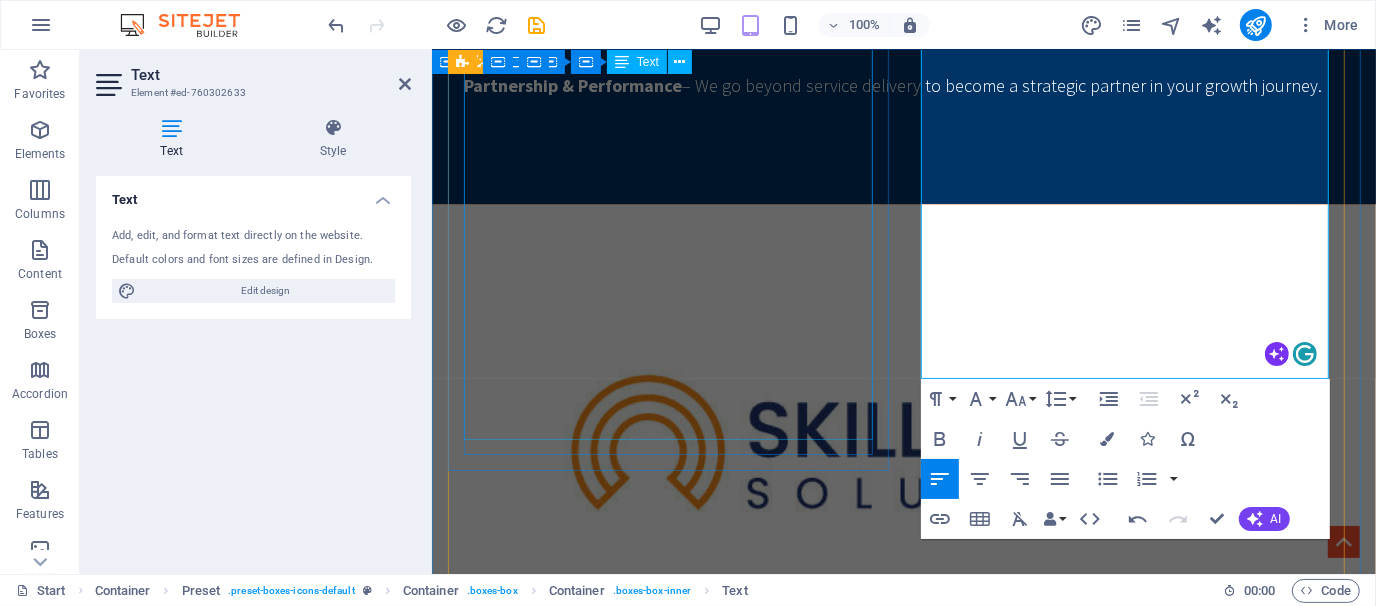 click on "Simplify Hiring. Ensure Compliance. Focus on Growth. Hiring in [GEOGRAPHIC_DATA] can be complex, especially when scaling fast. SWS takes the hassle out of workforce management by acting as your trusted Employer of Record (EOR). From recruitment to legal onboarding, we handle it all. ✅ Legally compliant employment ✅ Seamless onboarding and offboarding ✅Payroll Management ✅ Ideal for local business Conglomerates, MNCs, NGOs, and project-based staffing Let us manage your people—so you can manage your business. 📩  Please email us for your queries" at bounding box center (903, 1149) 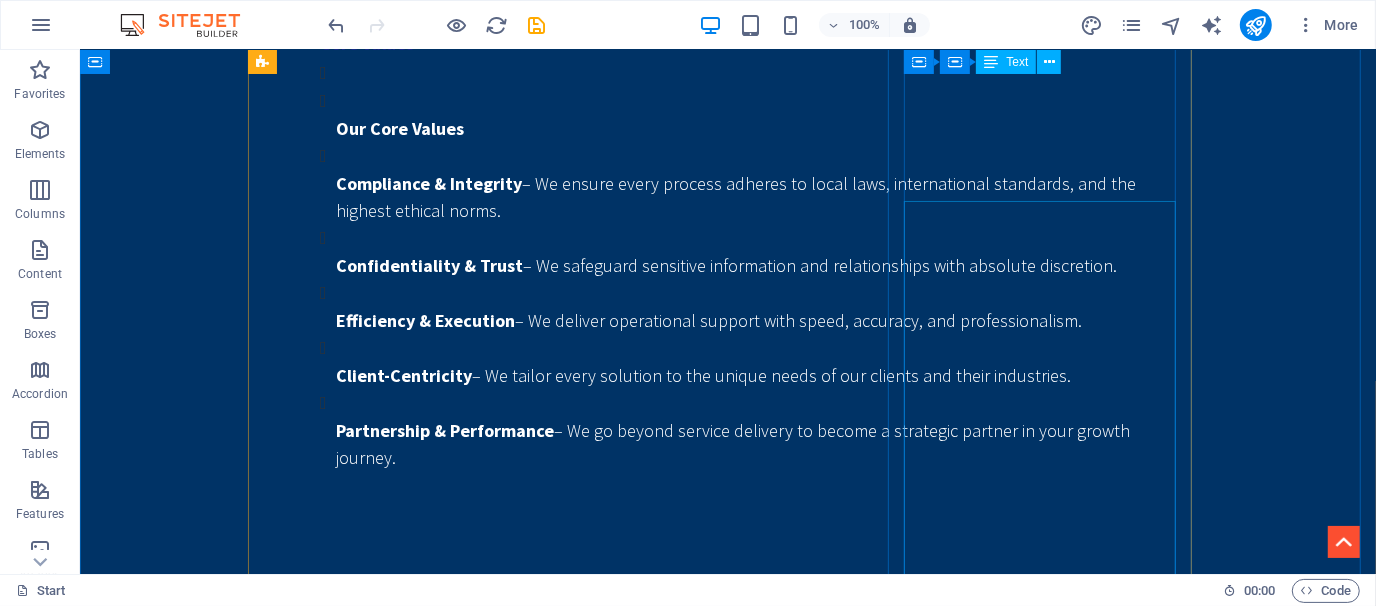 scroll, scrollTop: 2968, scrollLeft: 0, axis: vertical 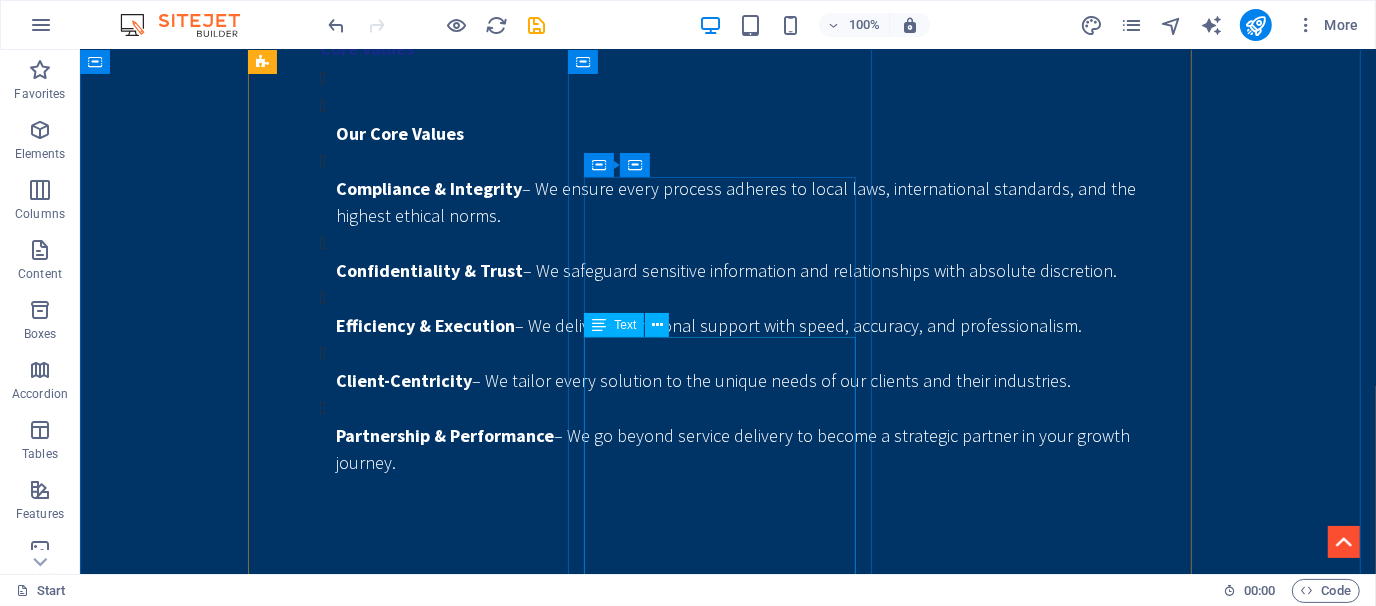 click on "At SWS, we are committed to bridging the gap between talent and opportunity. ✅ Tailored Recruitment Strategies ✅ Comprehensive Talent Pool Leveraging our extensive network, we access a diverse range of candidates from various industries, ensuring you find the best fit for your organization. ✅ L ocal Market Expertise ✅ Fast Turnaround Time ✅ Employer Branding Support  ✅ Ongoing Talent Management Beyond recruitment, we offer ongoing support in talent management, ensuring your workforce remains engaged and productive." at bounding box center [727, 2182] 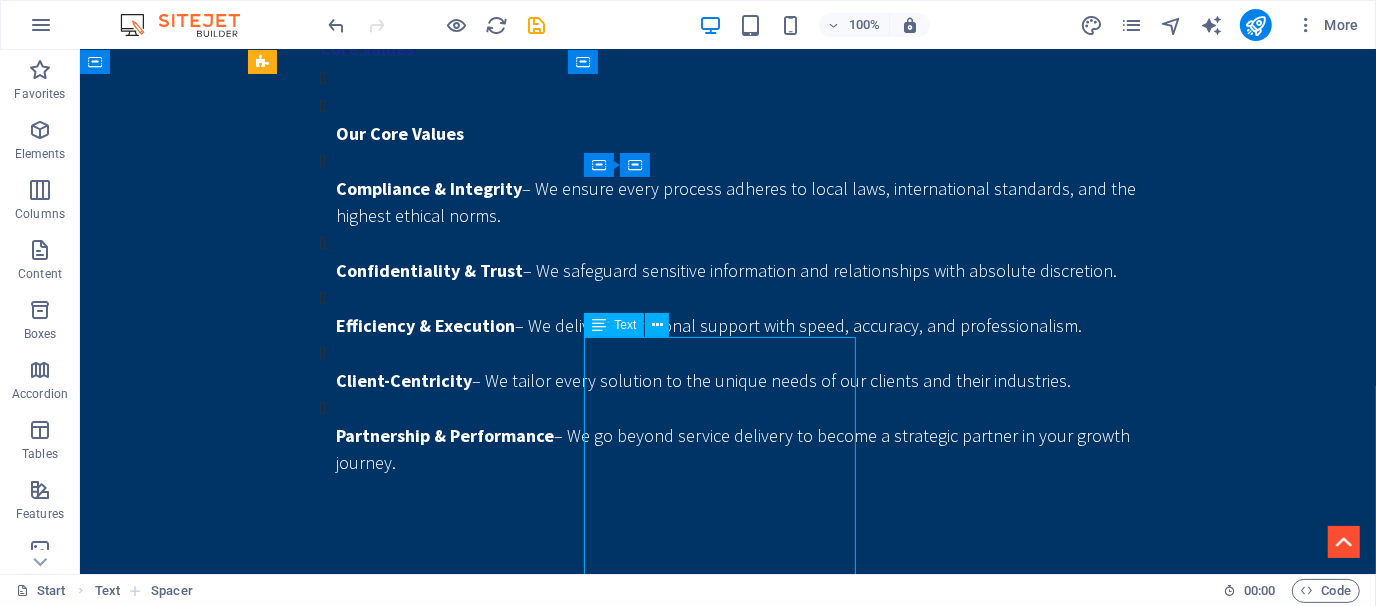 click on "At SWS, we are committed to bridging the gap between talent and opportunity. ✅ Tailored Recruitment Strategies ✅ Comprehensive Talent Pool Leveraging our extensive network, we access a diverse range of candidates from various industries, ensuring you find the best fit for your organization. ✅ L ocal Market Expertise ✅ Fast Turnaround Time ✅ Employer Branding Support  ✅ Ongoing Talent Management Beyond recruitment, we offer ongoing support in talent management, ensuring your workforce remains engaged and productive." at bounding box center [727, 2182] 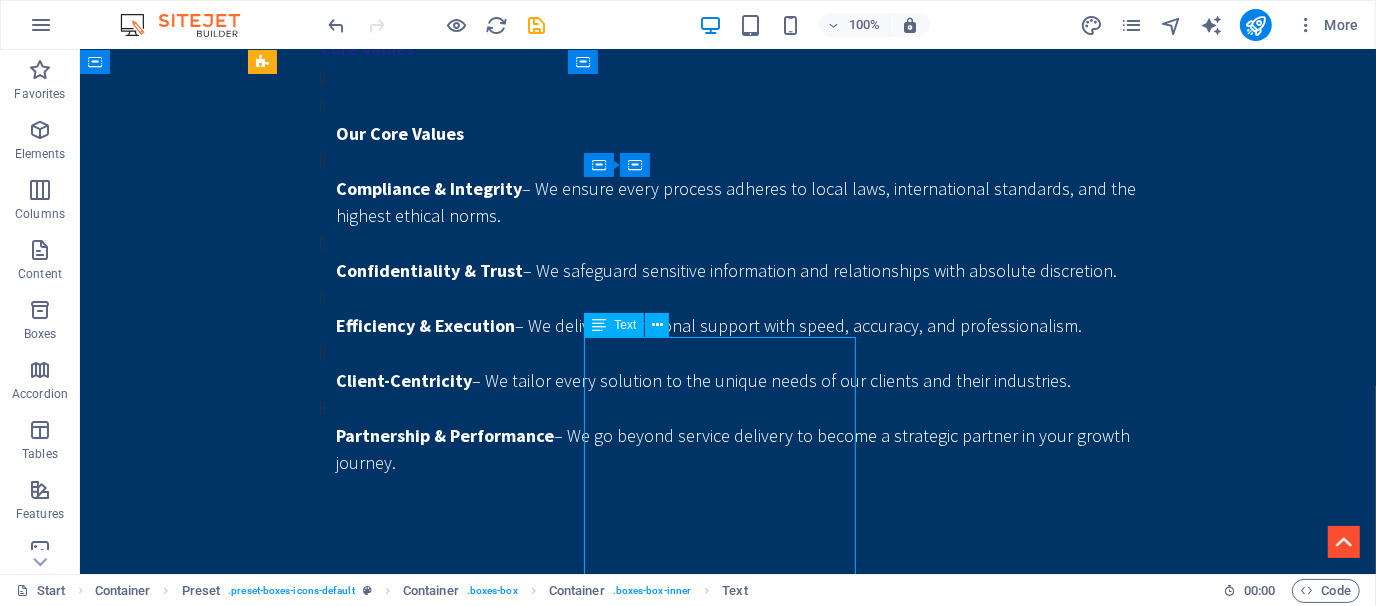 click on "At SWS, we are committed to bridging the gap between talent and opportunity. ✅ Tailored Recruitment Strategies ✅ Comprehensive Talent Pool Leveraging our extensive network, we access a diverse range of candidates from various industries, ensuring you find the best fit for your organization. ✅ L ocal Market Expertise ✅ Fast Turnaround Time ✅ Employer Branding Support  ✅ Ongoing Talent Management Beyond recruitment, we offer ongoing support in talent management, ensuring your workforce remains engaged and productive." at bounding box center (727, 2182) 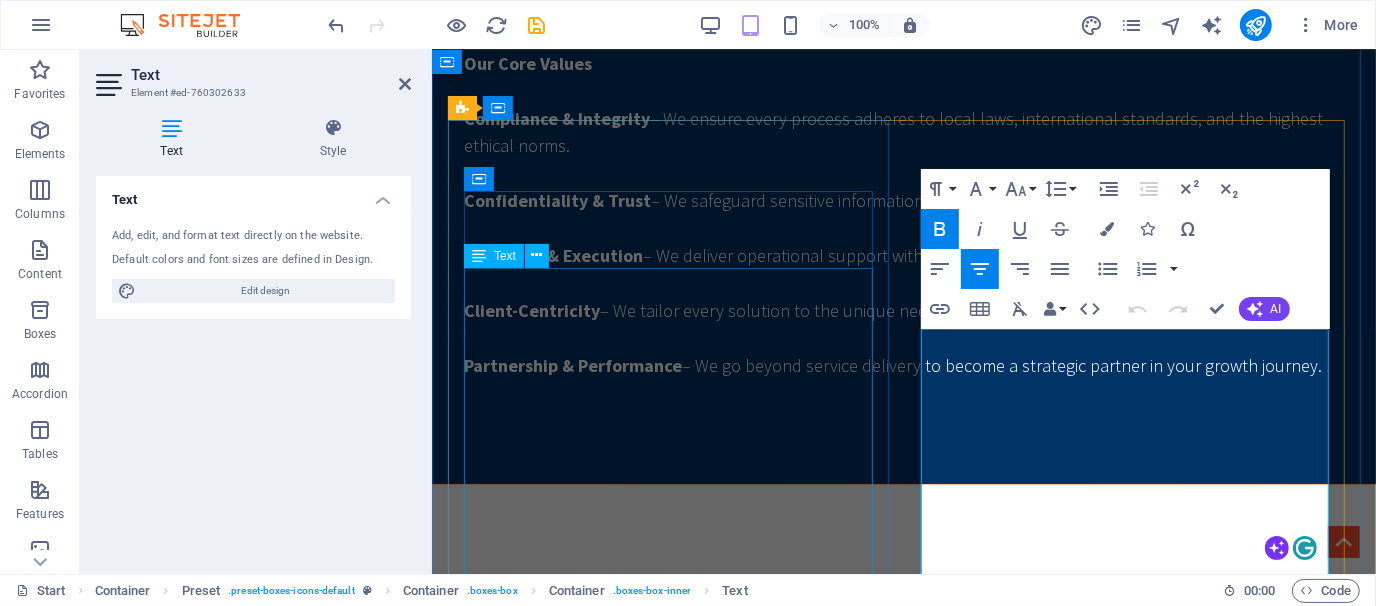 scroll, scrollTop: 2912, scrollLeft: 0, axis: vertical 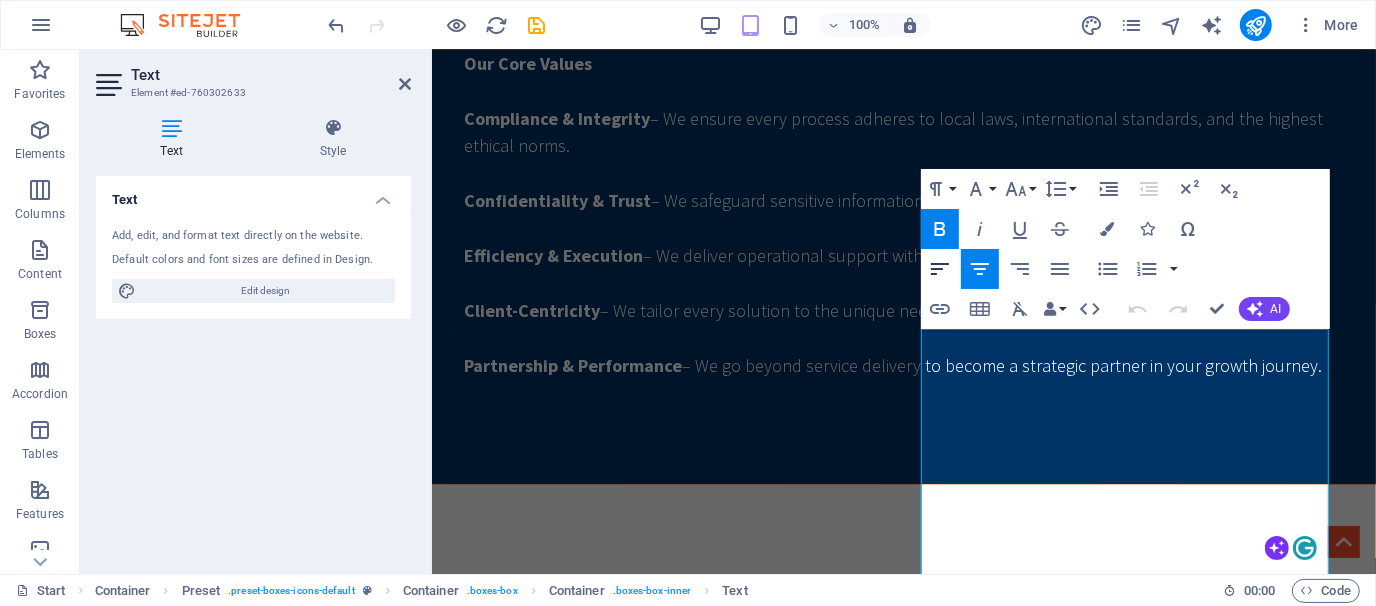 click 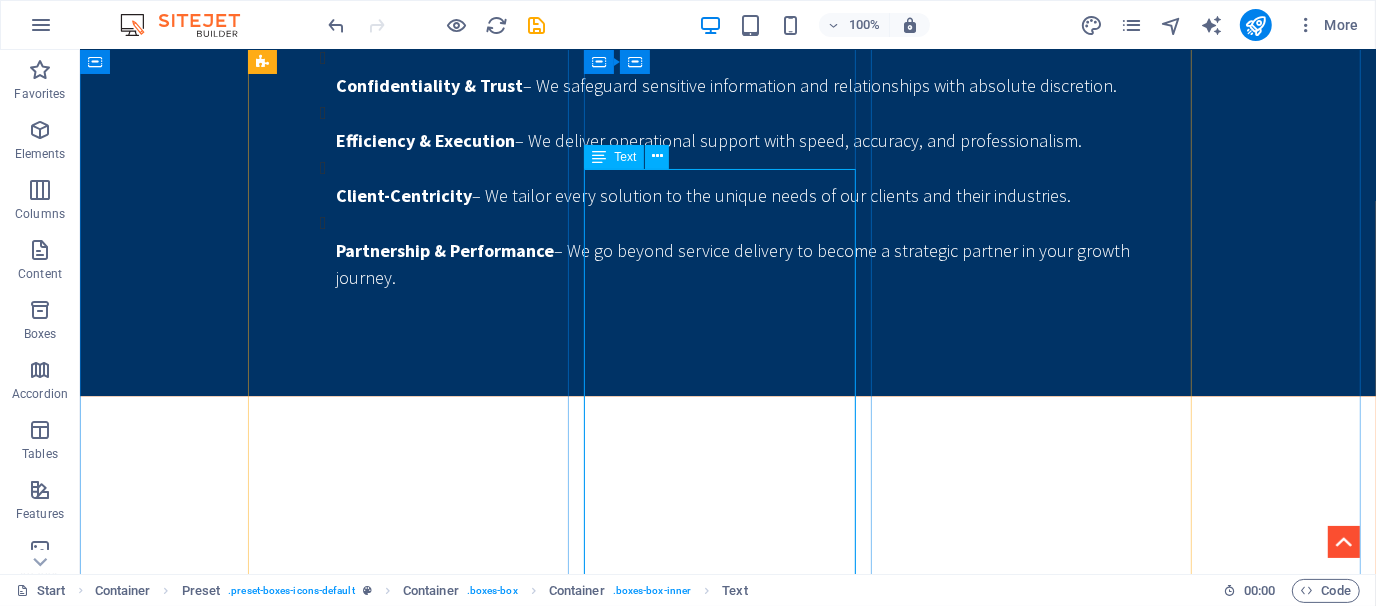 scroll, scrollTop: 3160, scrollLeft: 0, axis: vertical 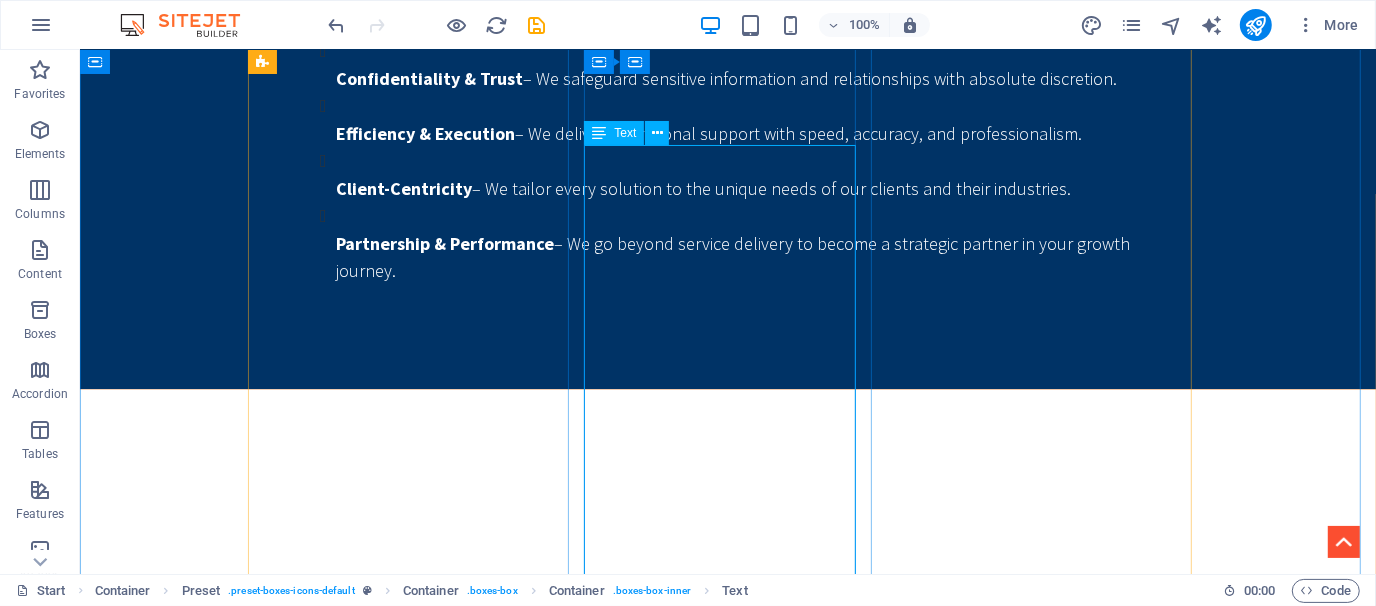 click on "At SWS, we are committed to bridging the gap between talent and opportunity. ✅ Tailored Recruitment Strategies ✅ Comprehensive Talent Pool Leveraging our extensive network, we access a diverse range of candidates from various industries, ensuring you find the best fit for your organization. ✅ L ocal Market Expertise ✅ Fast Turnaround Time ✅ Employer Branding Support  ✅ Ongoing Talent Management Beyond recruitment, we offer ongoing support in talent management, ensuring your workforce remains engaged and productive." at bounding box center (727, 1990) 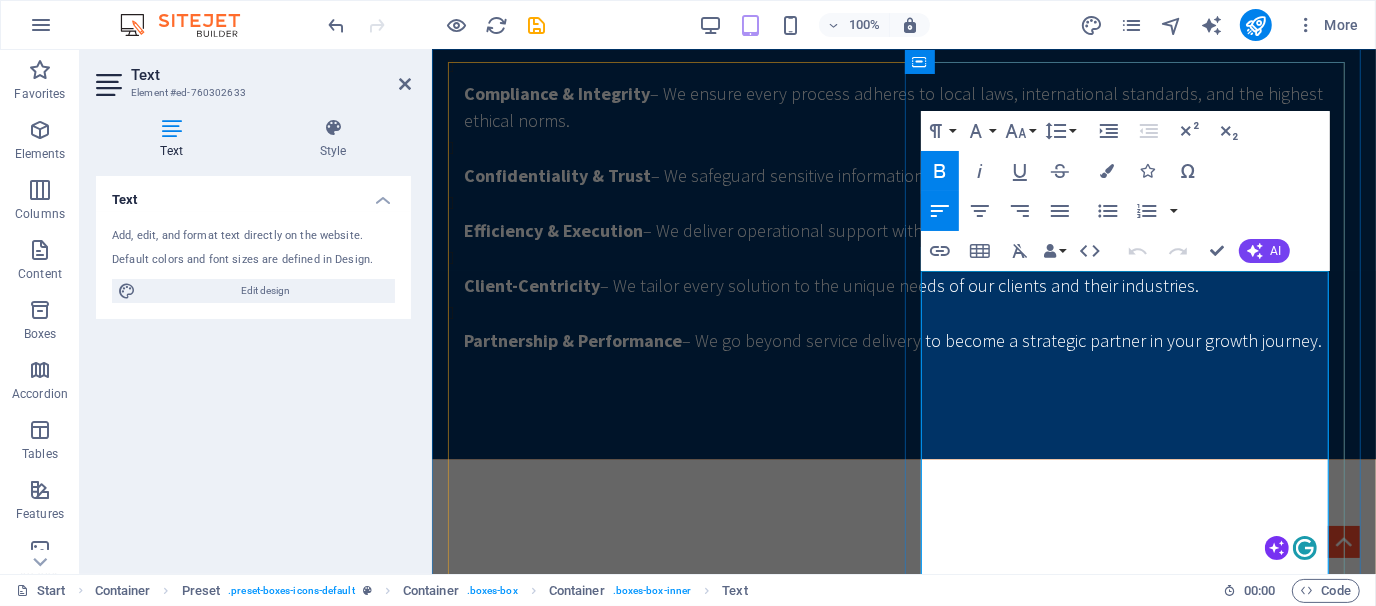 scroll, scrollTop: 2928, scrollLeft: 0, axis: vertical 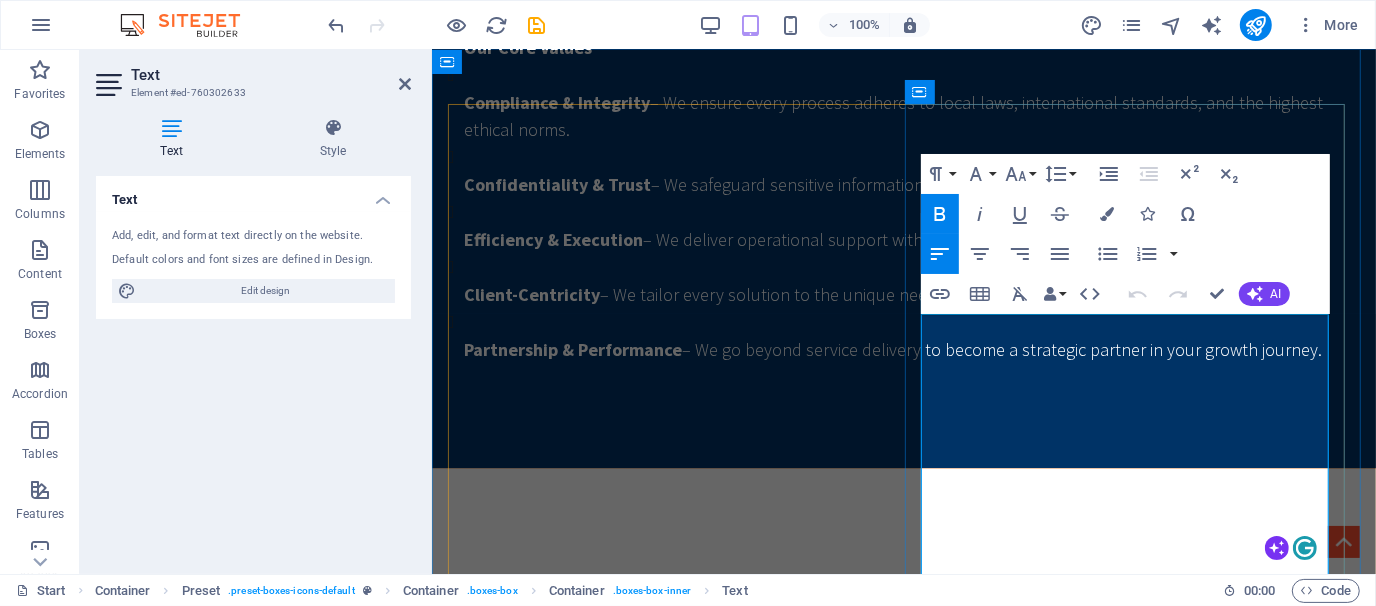 click on "At SWS, we are committed to bridging the gap between talent and opportunity." at bounding box center [903, 1774] 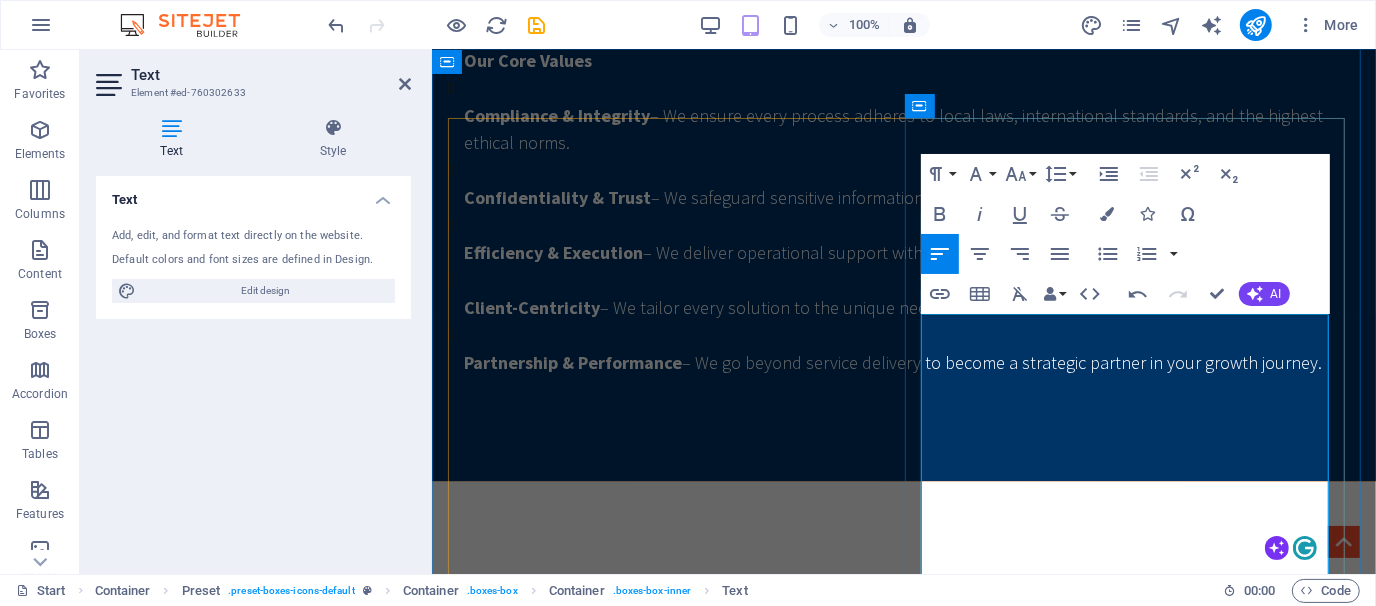 click on "✅ Tailored Recruitment Strategies" at bounding box center [903, 1842] 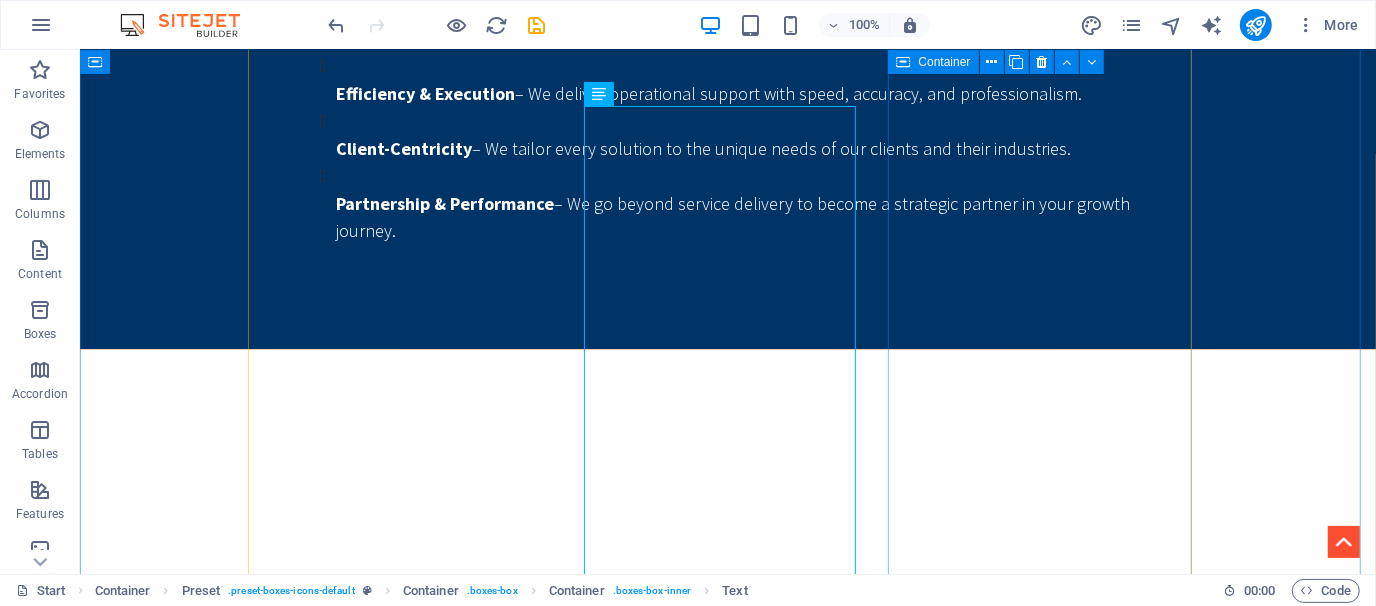 scroll, scrollTop: 3212, scrollLeft: 0, axis: vertical 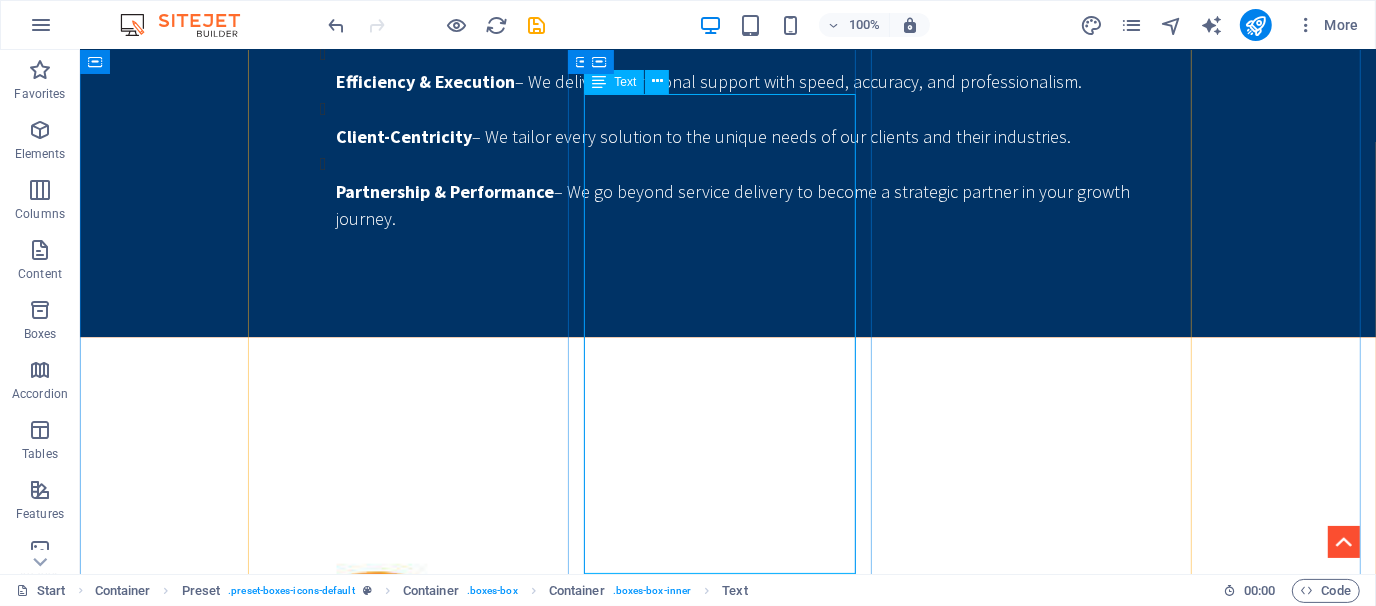click on "At SWS, we are committed to bridging the gap between talent and opportunity. ✅Tailored Recruitment Strategies ✅ Comprehensive Talent Pool Leveraging our extensive network, we access a diverse range of candidates from various industries, ensuring you find the best fit for your organization. ✅ L ocal Market Expertise ✅ Fast Turnaround Time ✅ Employer Branding Support  ✅ Ongoing Talent Management Beyond recruitment, we offer ongoing support in talent management, ensuring your workforce remains engaged and productive." at bounding box center (727, 1951) 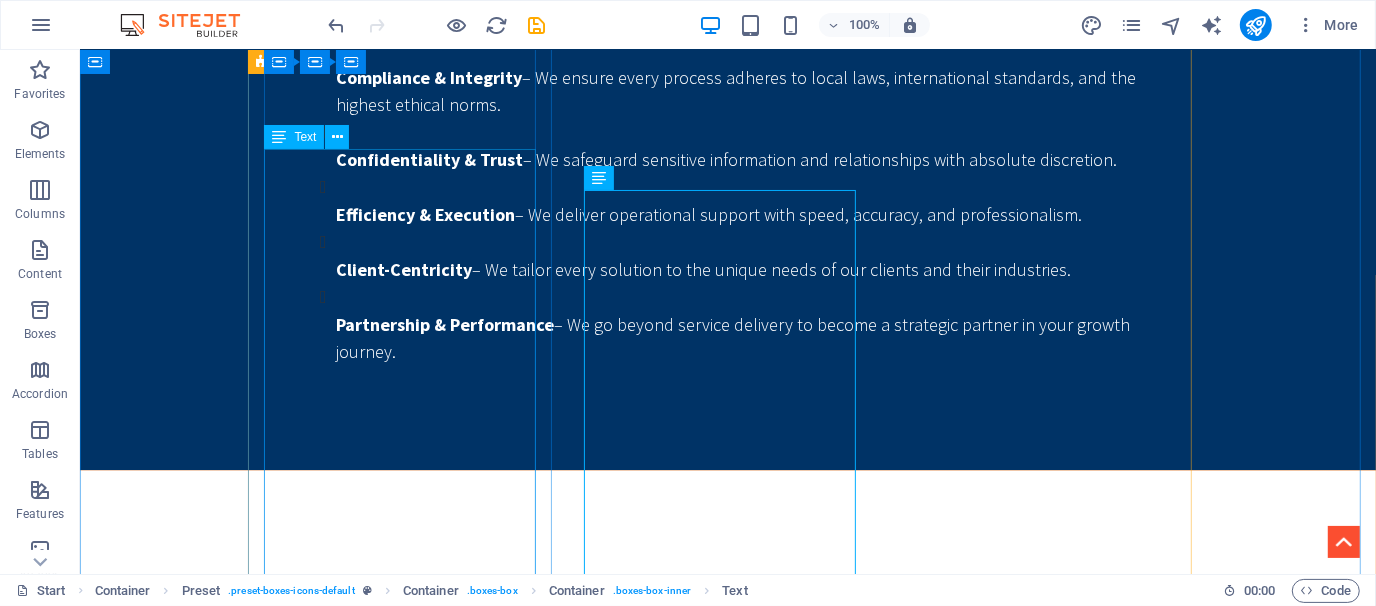scroll, scrollTop: 3116, scrollLeft: 0, axis: vertical 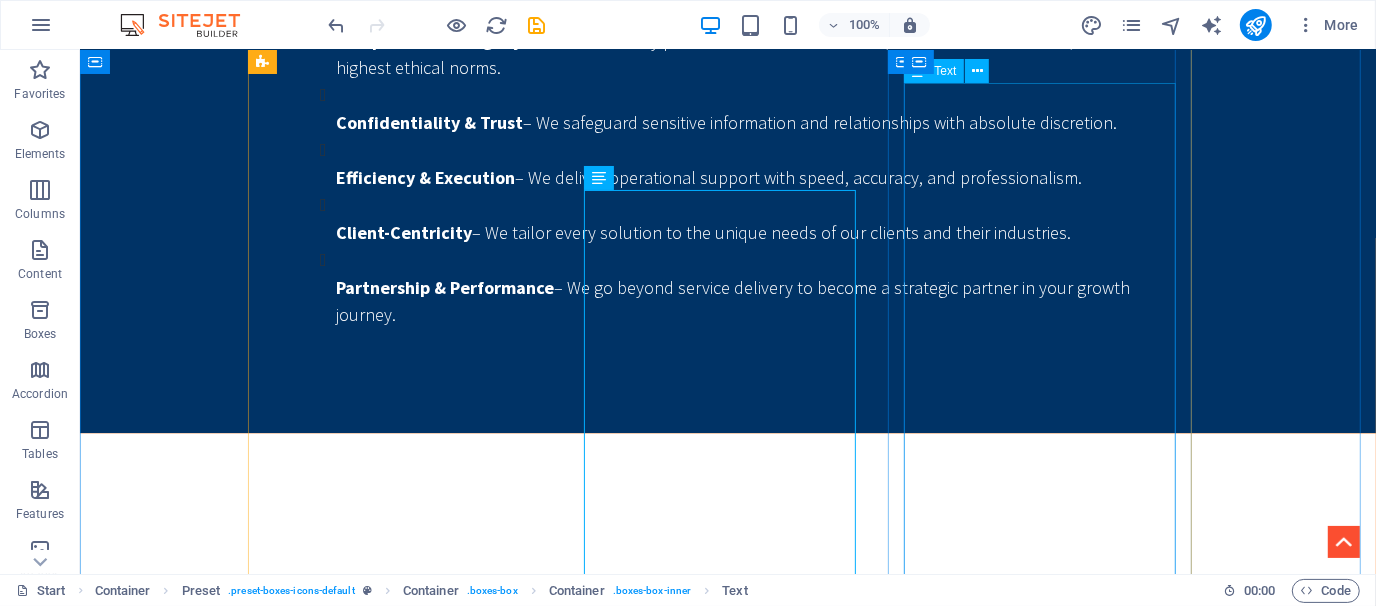 click on "At SWS, we believe growth demands legal strength. Our Legal & Compliance Desk provides full-             spectrum legal services — built to protect businesses in the corporate sectors. Whether it’s agreements,      legal notices, or dispute resolution, we ensure you’re legally ready for every opportunity.                               ✅ Vetting of agreements &  contracts,  Legal Drafting, and answers to legal notices . ✅ Preparing CDA, NDA, Guarantees ✅Labor Law Advisory   ✅ GD, FIR, Legal Notices, ✅Arbitration and Mediation Assistance ✅Corporate Governance and Compliance documentation ✅Due Diligence   Arbitrations and legal consultancy  Outsource to us, minimize your overheads, and feel a sense of protection. 📊  Request a legal solution from SWS now." at bounding box center [727, 2560] 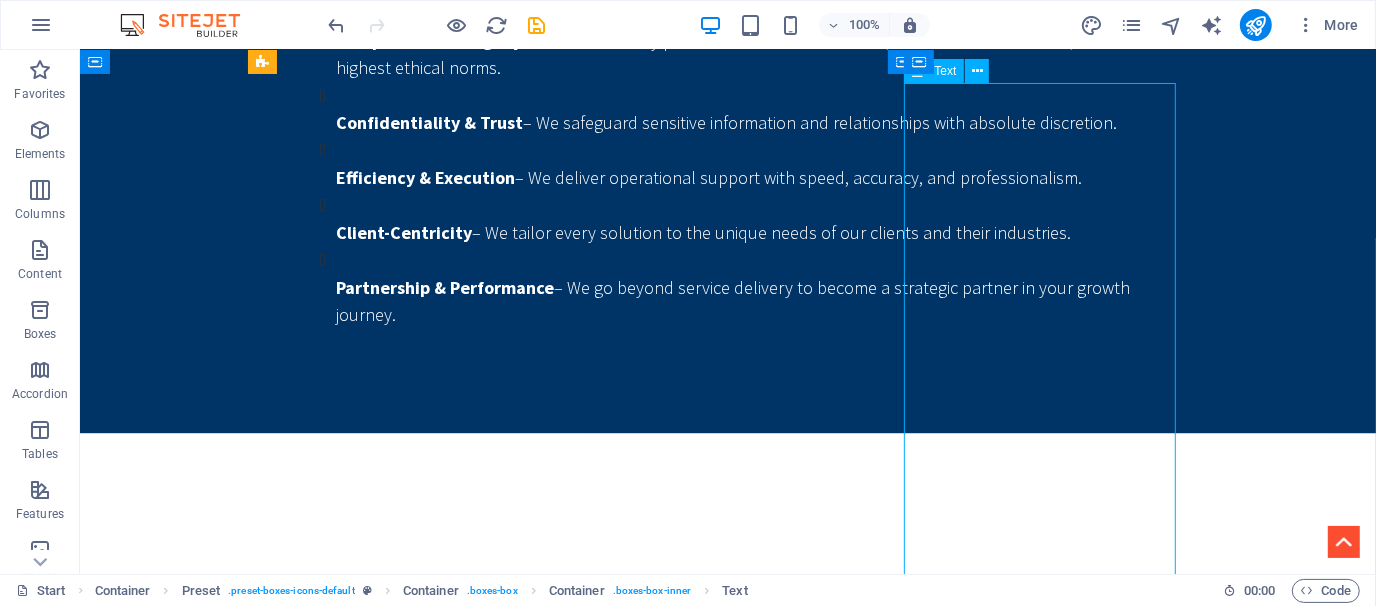 click on "At SWS, we believe growth demands legal strength. Our Legal & Compliance Desk provides full-             spectrum legal services — built to protect businesses in the corporate sectors. Whether it’s agreements,      legal notices, or dispute resolution, we ensure you’re legally ready for every opportunity.                               ✅ Vetting of agreements &  contracts,  Legal Drafting, and answers to legal notices . ✅ Preparing CDA, NDA, Guarantees ✅Labor Law Advisory   ✅ GD, FIR, Legal Notices, ✅Arbitration and Mediation Assistance ✅Corporate Governance and Compliance documentation ✅Due Diligence   Arbitrations and legal consultancy  Outsource to us, minimize your overheads, and feel a sense of protection. 📊  Request a legal solution from SWS now." at bounding box center (727, 2560) 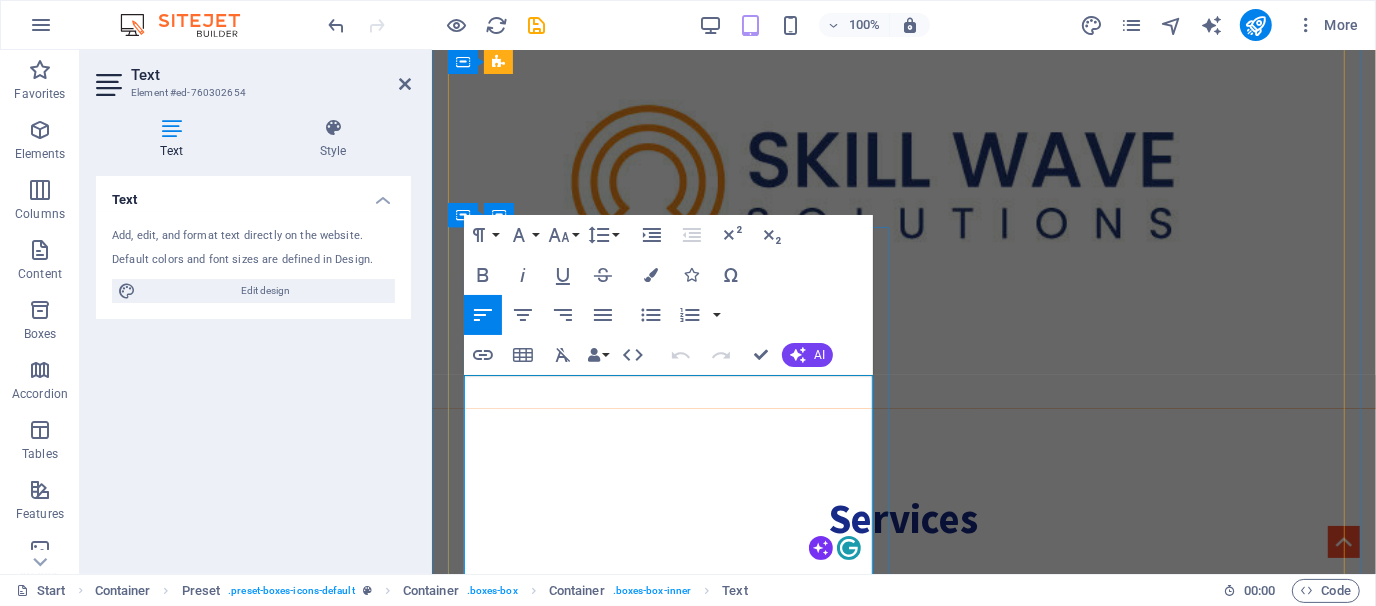 scroll, scrollTop: 3466, scrollLeft: 0, axis: vertical 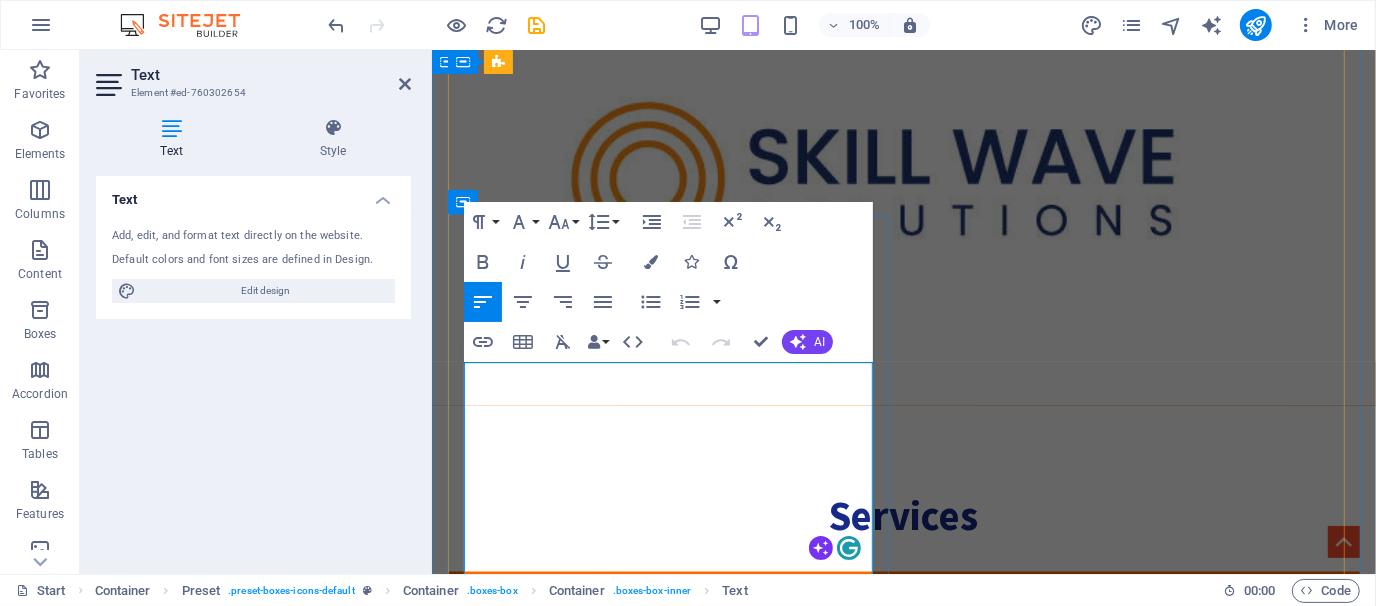 click on "✅ Vetting of agreements &  contracts,  Legal Drafting, and answers to legal notices . ✅ Preparing CDA, NDA, Guarantees" at bounding box center [903, 1796] 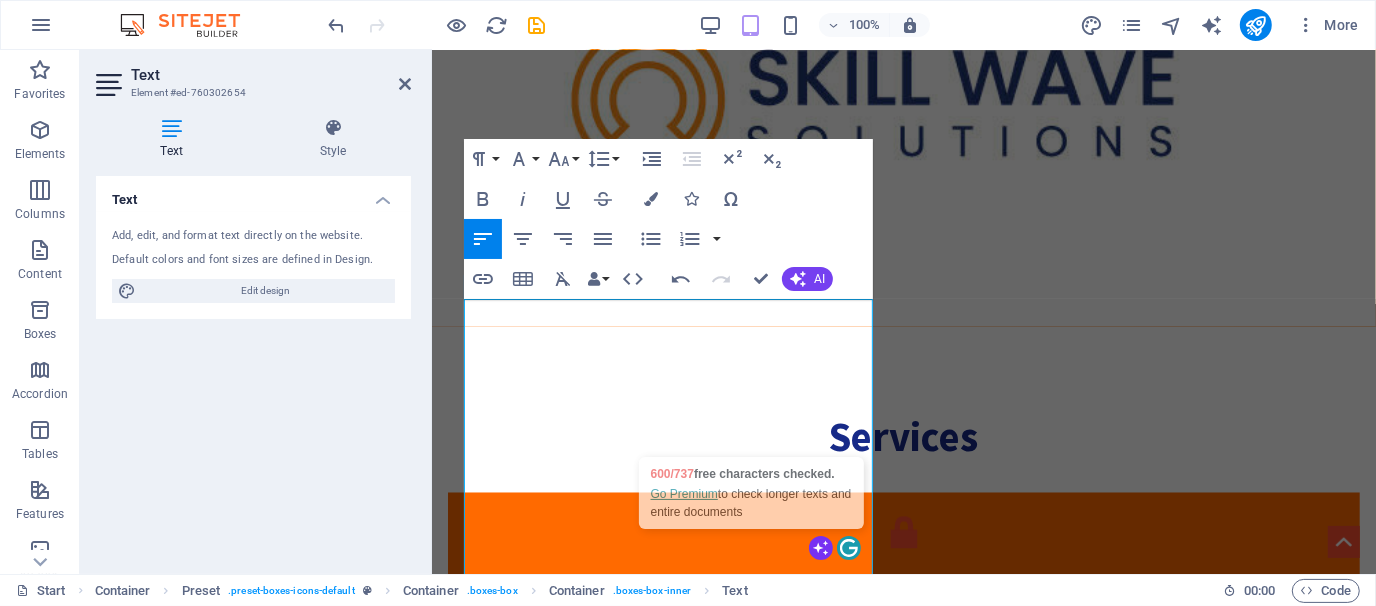 scroll, scrollTop: 3549, scrollLeft: 0, axis: vertical 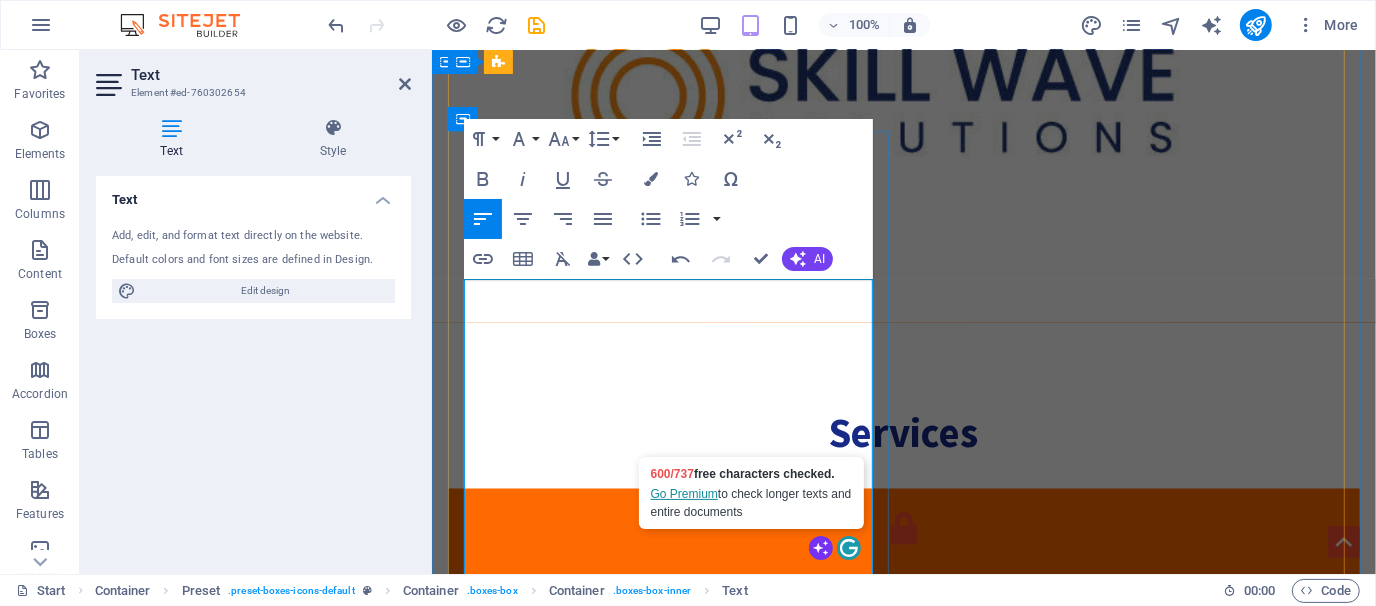 click on "At SWS, we believe growth demands legal strength. Our Legal & Compliance Desk provides full-     spectrum legal services — built to protect businesses in the corporate sectors. Whether it’s agreements,      legal notices, or dispute resolution, we ensure you’re legally ready for every opportunity." at bounding box center (903, 1641) 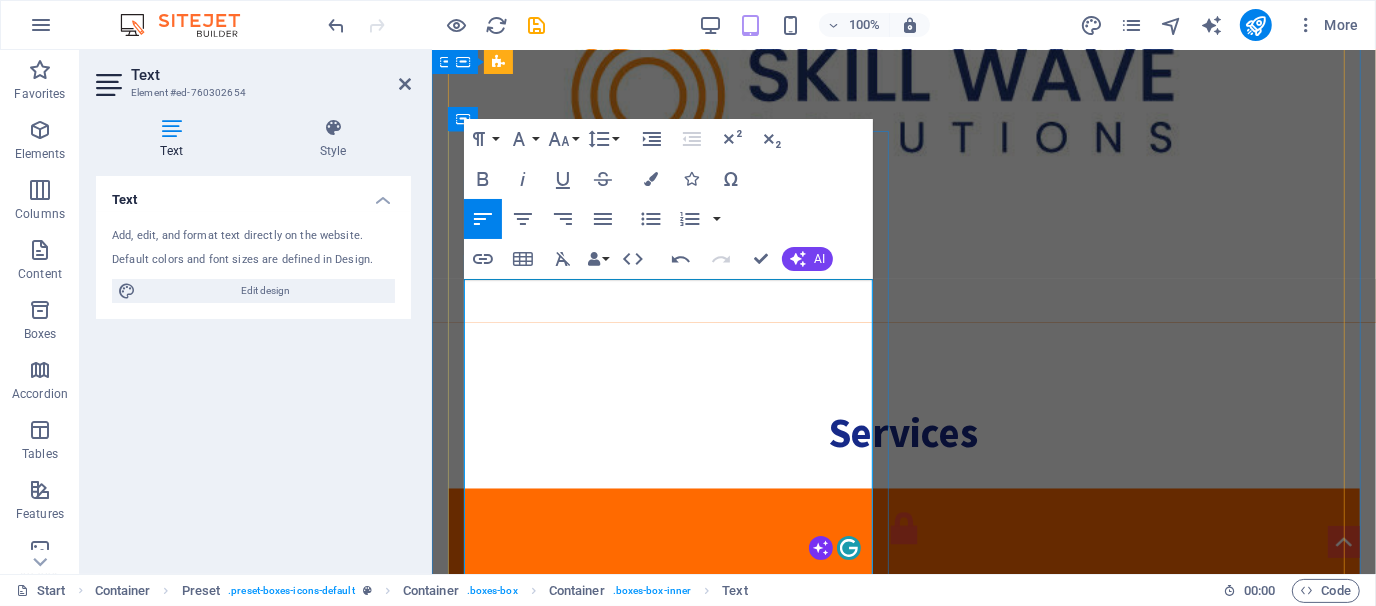 click on "At SWS, we believe growth demands legal strength. Our Legal & Compliance Desk provides full-     spectrum legal services — built to protect businesses in the corporate sectors. Whether it’s agreements,      legal notices, or dispute resolution, we ensure you’re legally ready for every opportunity." at bounding box center (903, 1641) 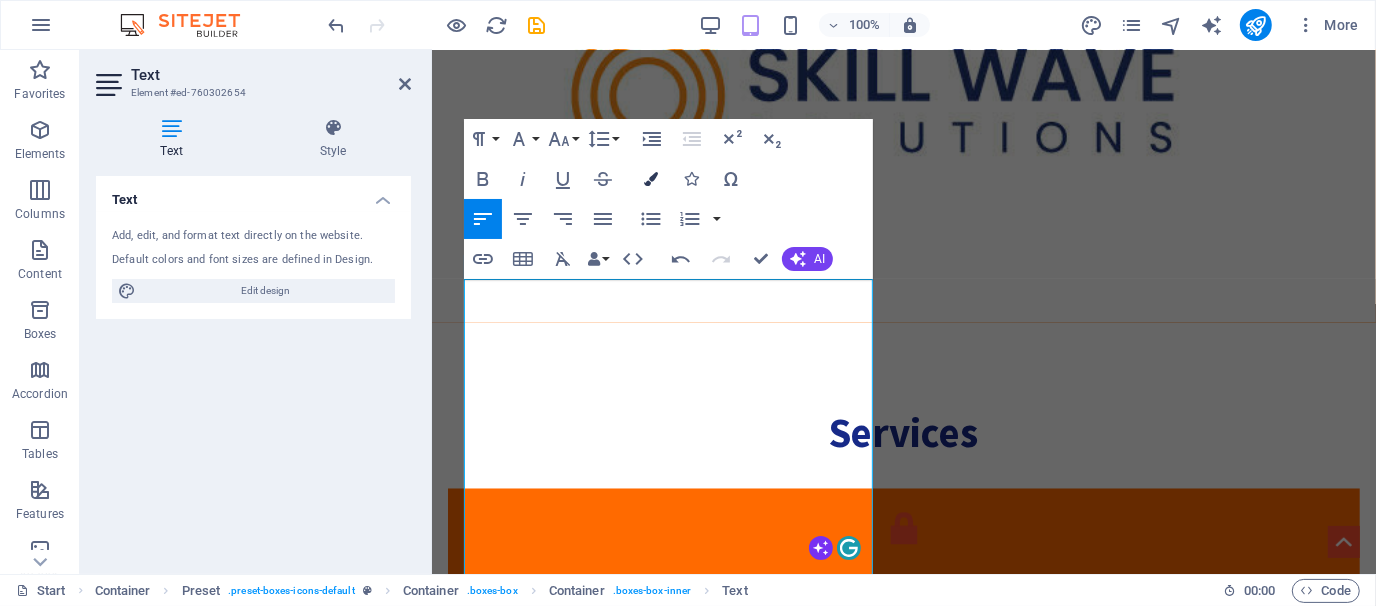 click at bounding box center [651, 179] 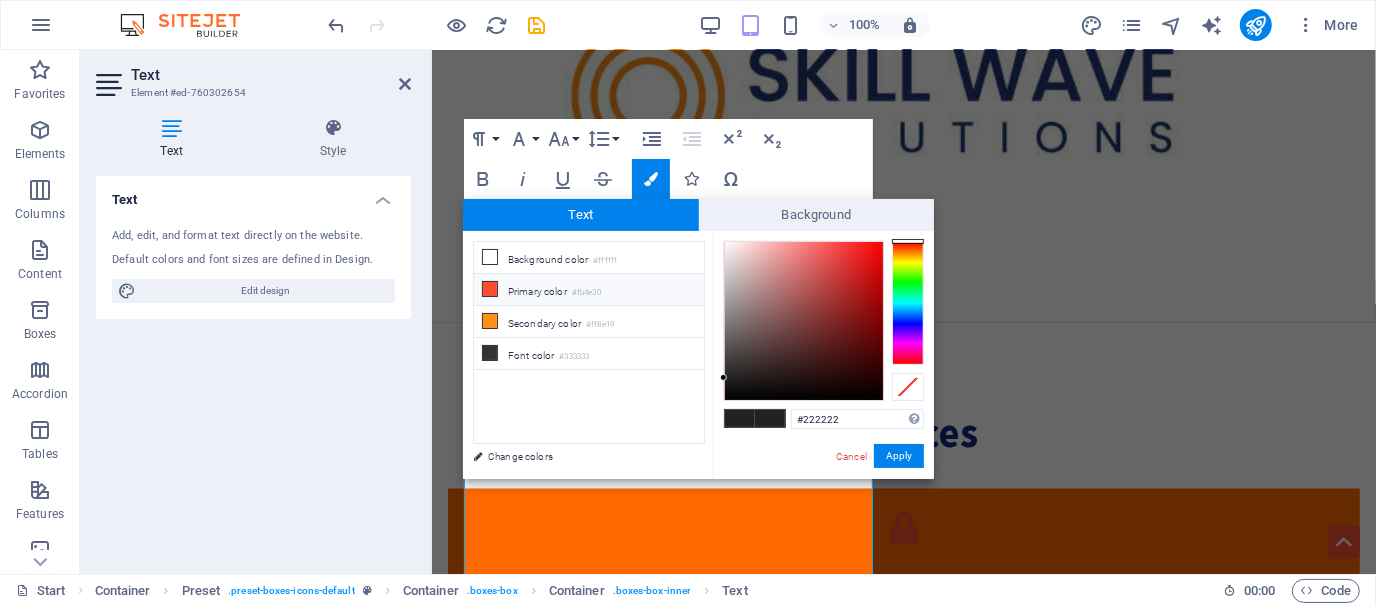 click on "Primary color
#fb4e30" at bounding box center (589, 290) 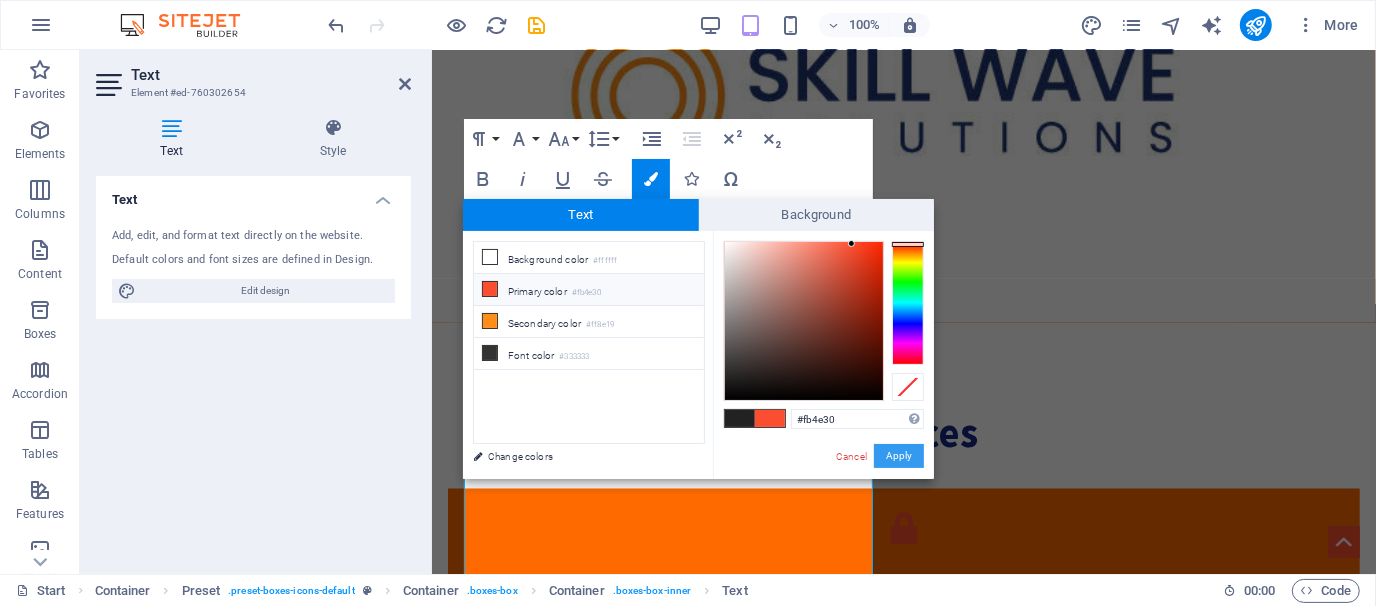 click on "Apply" at bounding box center [899, 456] 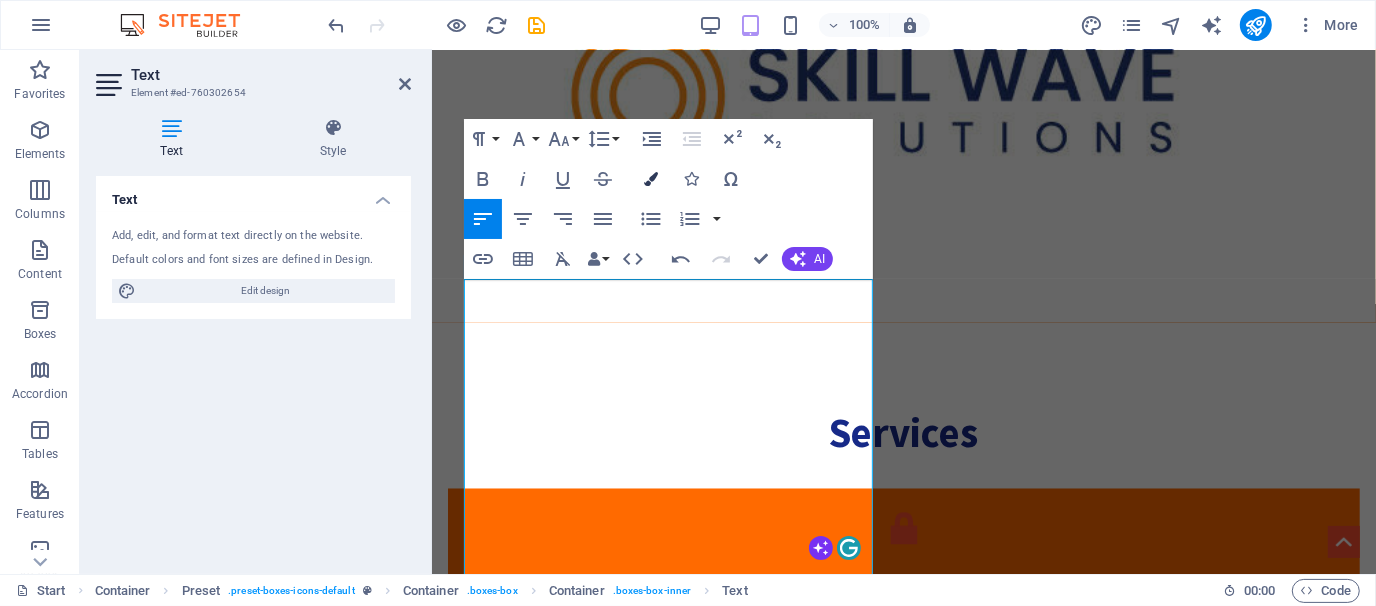 click at bounding box center (651, 179) 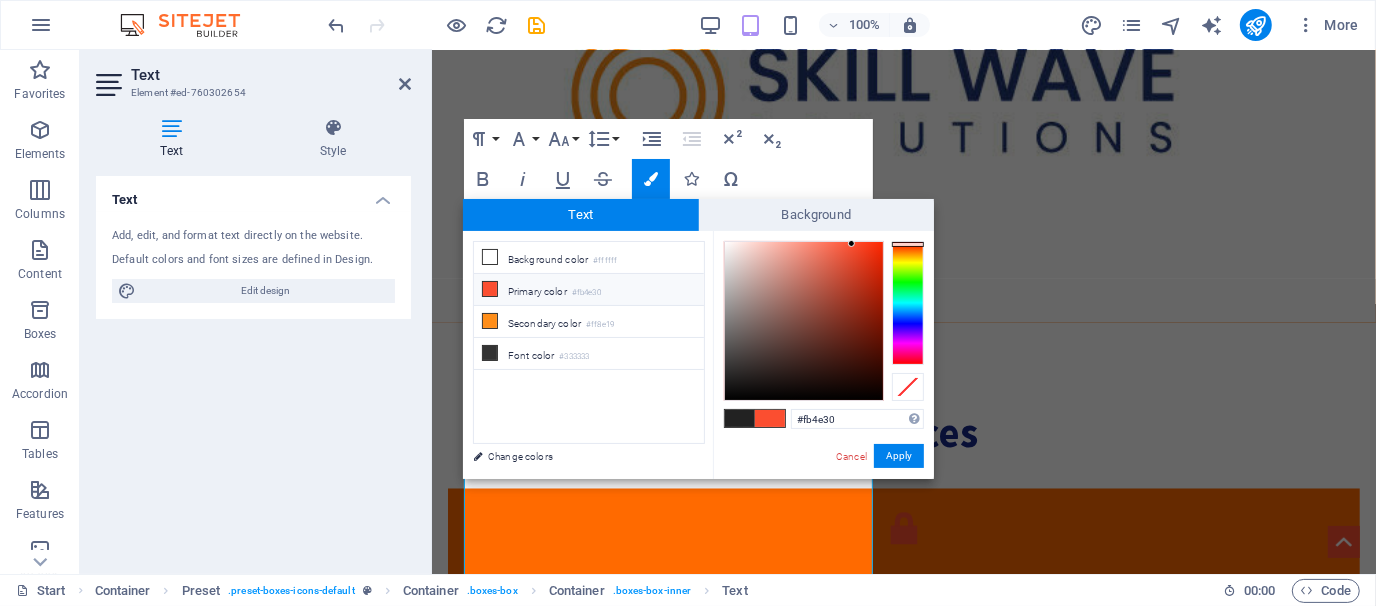 click on "Primary color
#fb4e30" at bounding box center (589, 290) 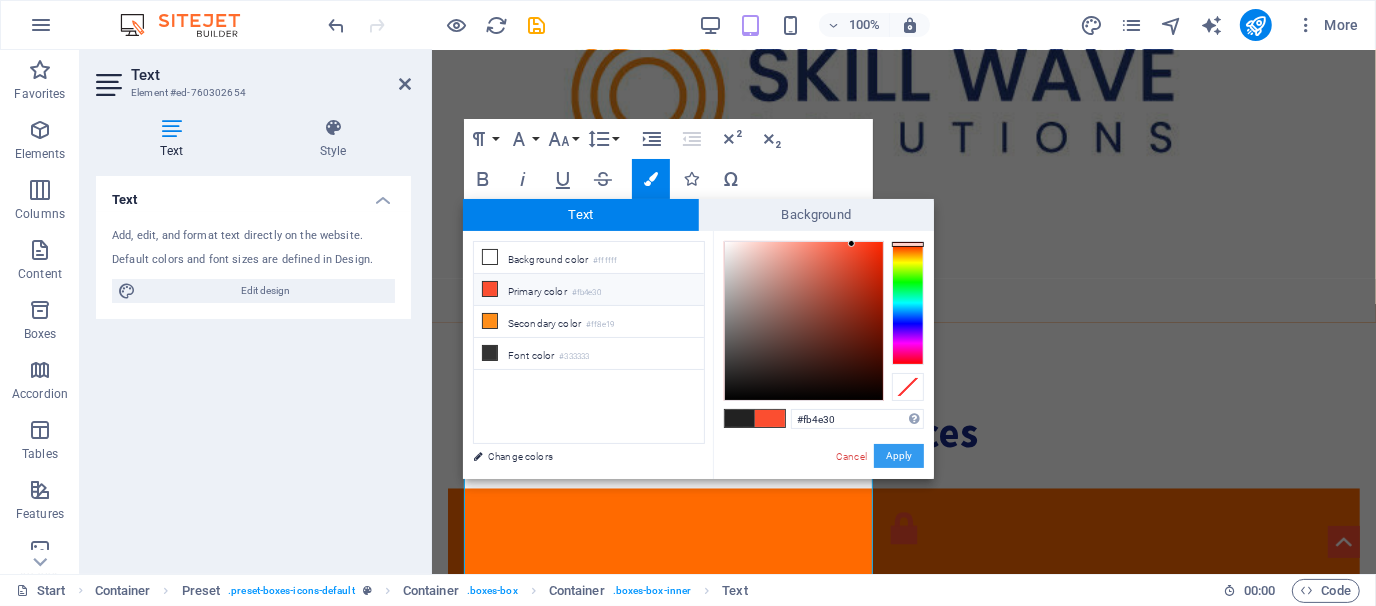 click on "Apply" at bounding box center [899, 456] 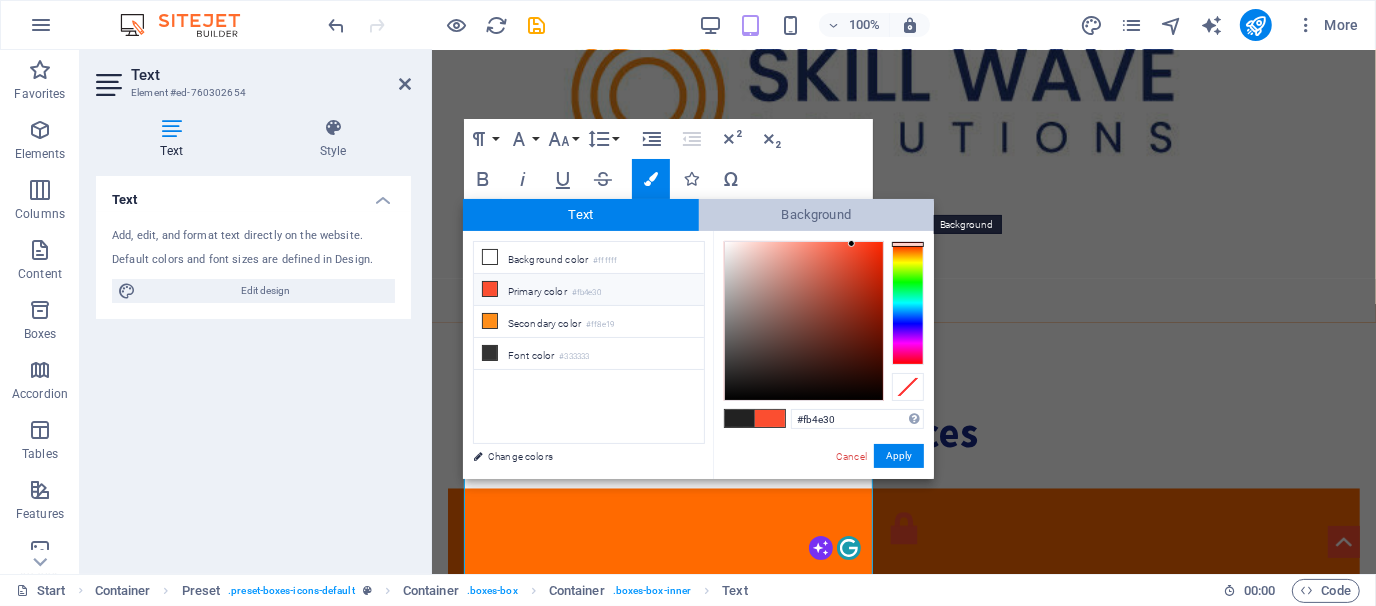 click on "Background" at bounding box center [817, 215] 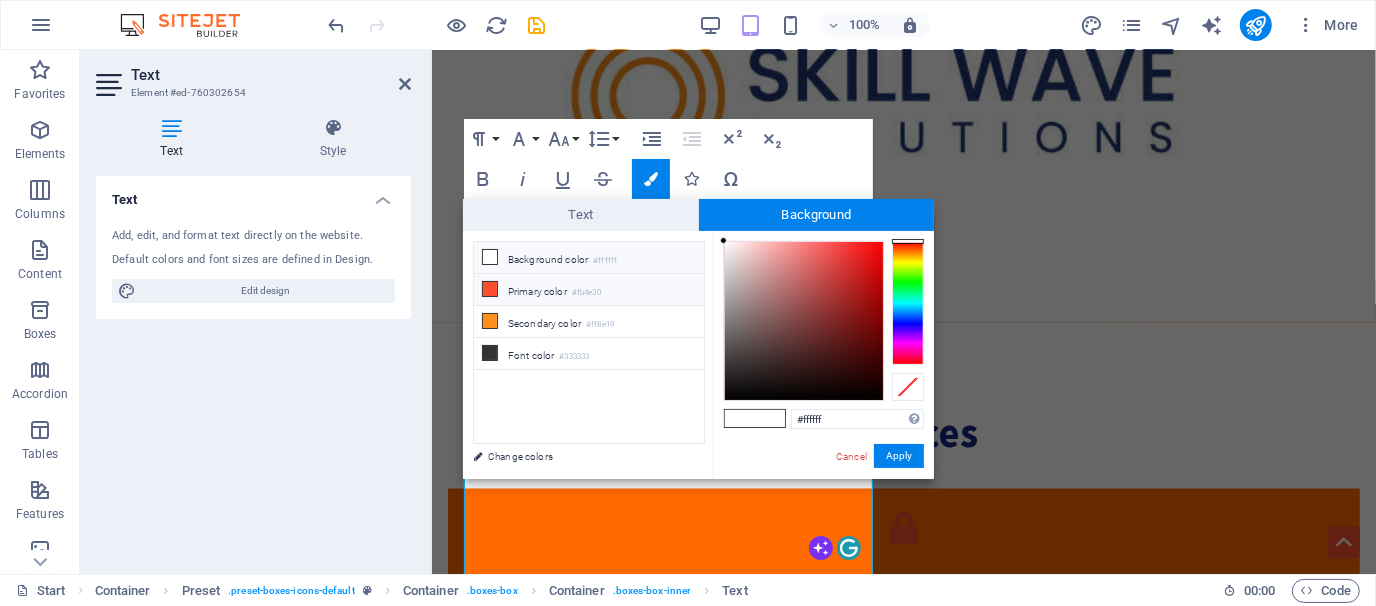click on "Primary color
#fb4e30" at bounding box center (589, 290) 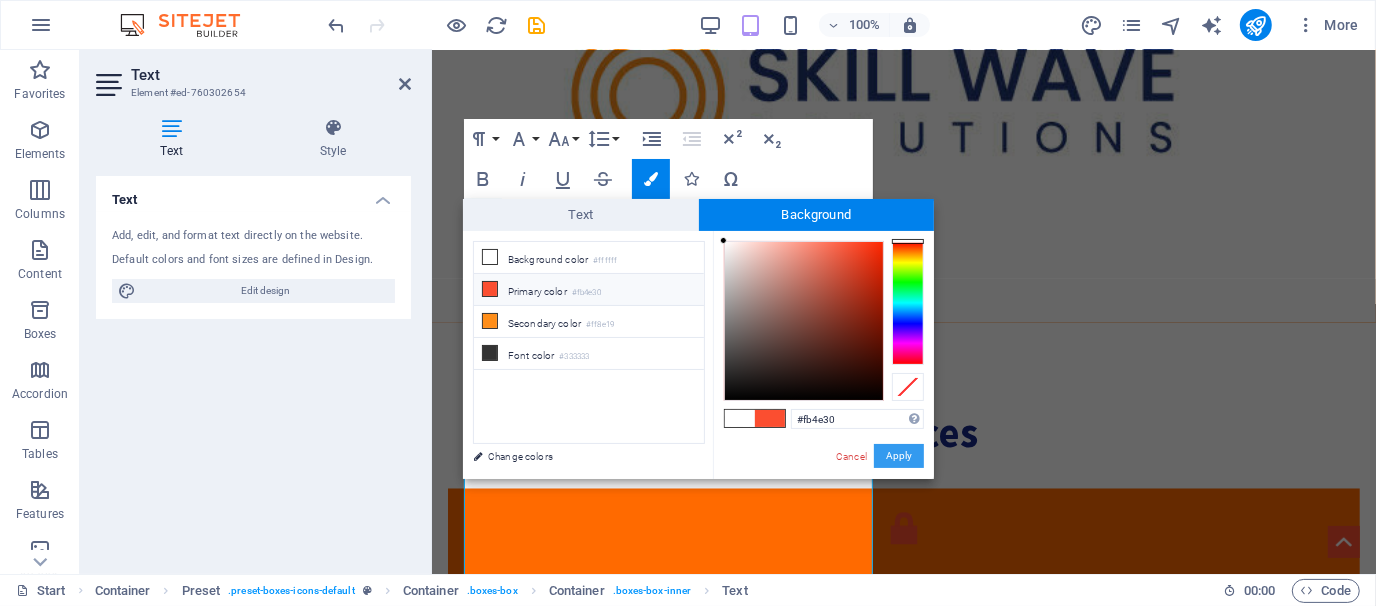 click on "Apply" at bounding box center (899, 456) 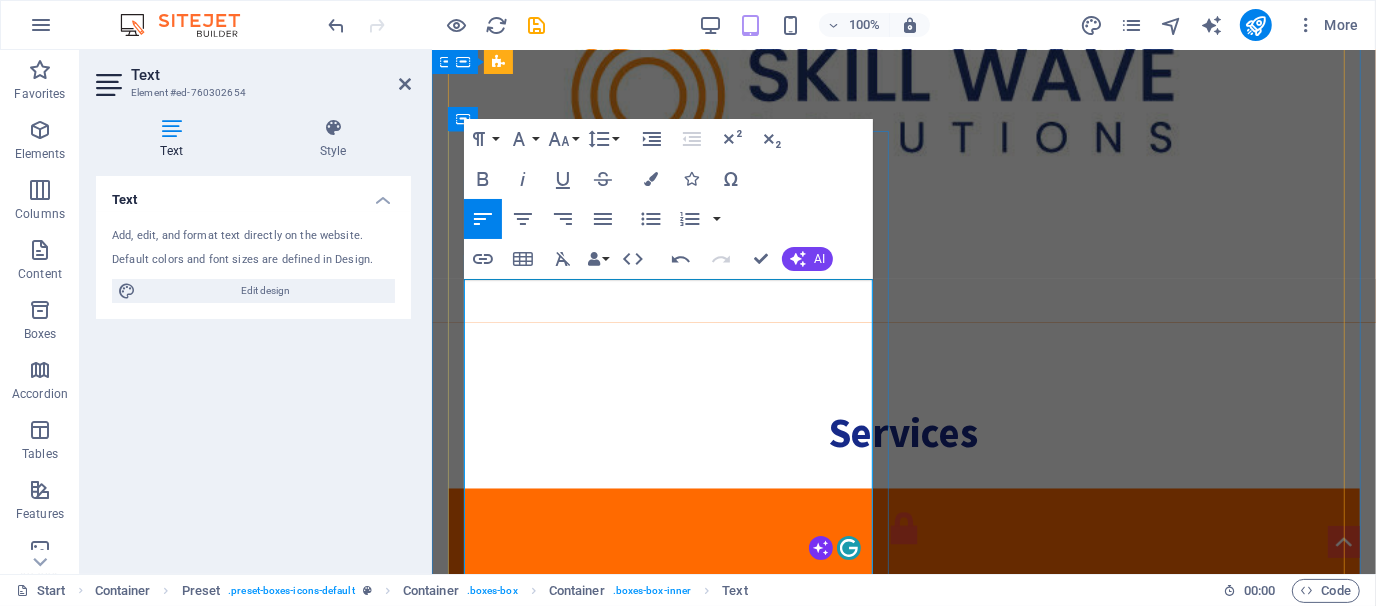 click on "✅ Vetting of agreements &  contracts,  Legal Drafting, and answers to legal notices . ✅ Preparing CDA, NDA, Guarantees" at bounding box center [903, 1713] 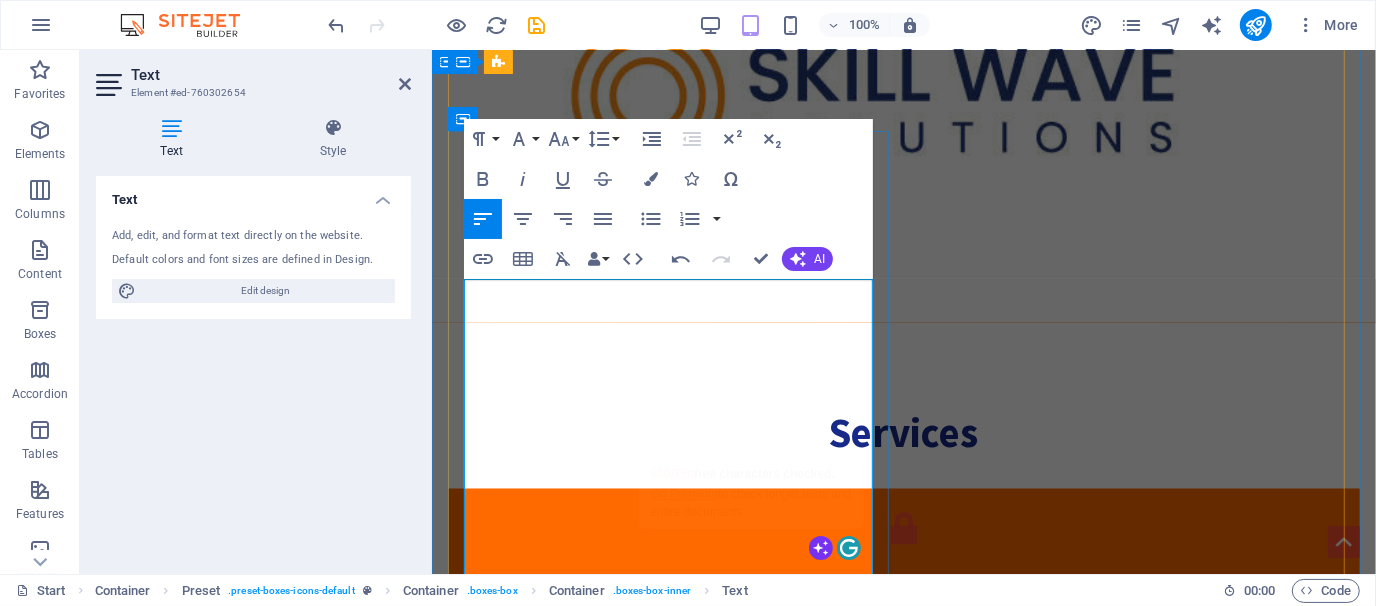 click on "At SWS, we believe growth demands legal strength. Our Legal & Compliance Desk provides full-               spectrum legal services — built to protect businesses in the corporate sectors. Whether it’s agreements,      legal notices, or dispute resolution, we ensure you’re legally ready for every opportunity." at bounding box center [901, 1640] 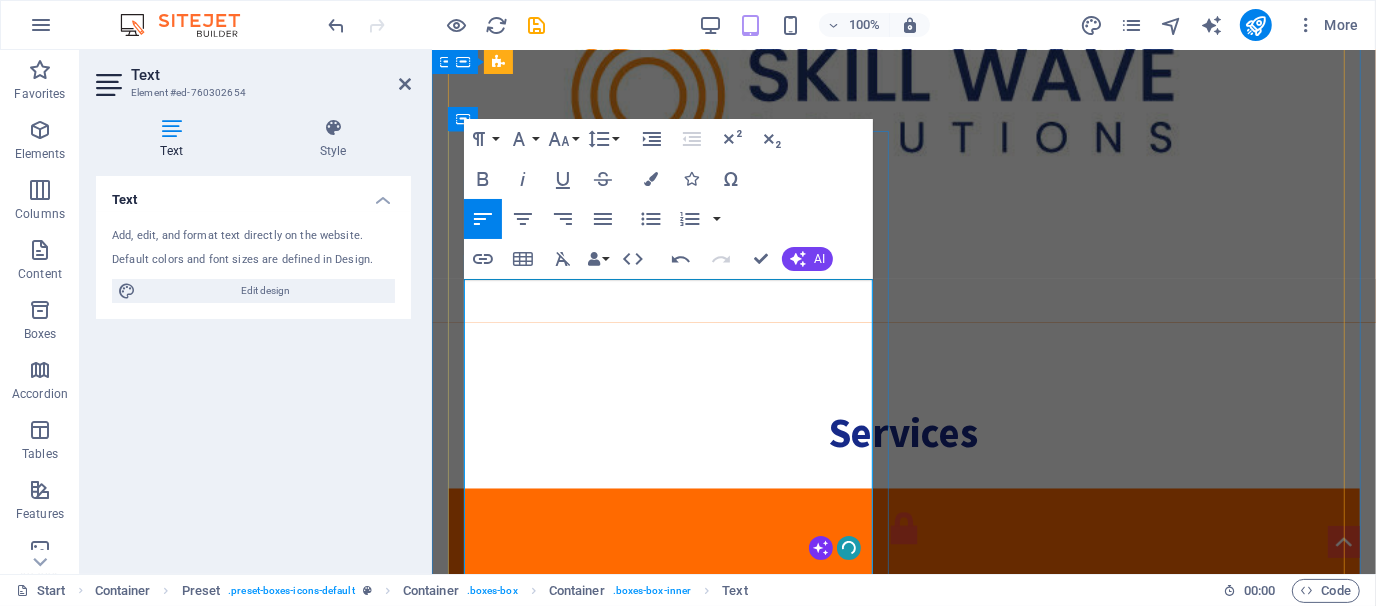 click on "At SWS, we believe growth demands legal strength.    Our Legal & Compliance Desk provides full-               spectrum legal services — built to protect businesses in the corporate sectors. Whether it’s agreements,      legal notices, or dispute resolution, we ensure you’re legally ready for every opportunity." at bounding box center [901, 1640] 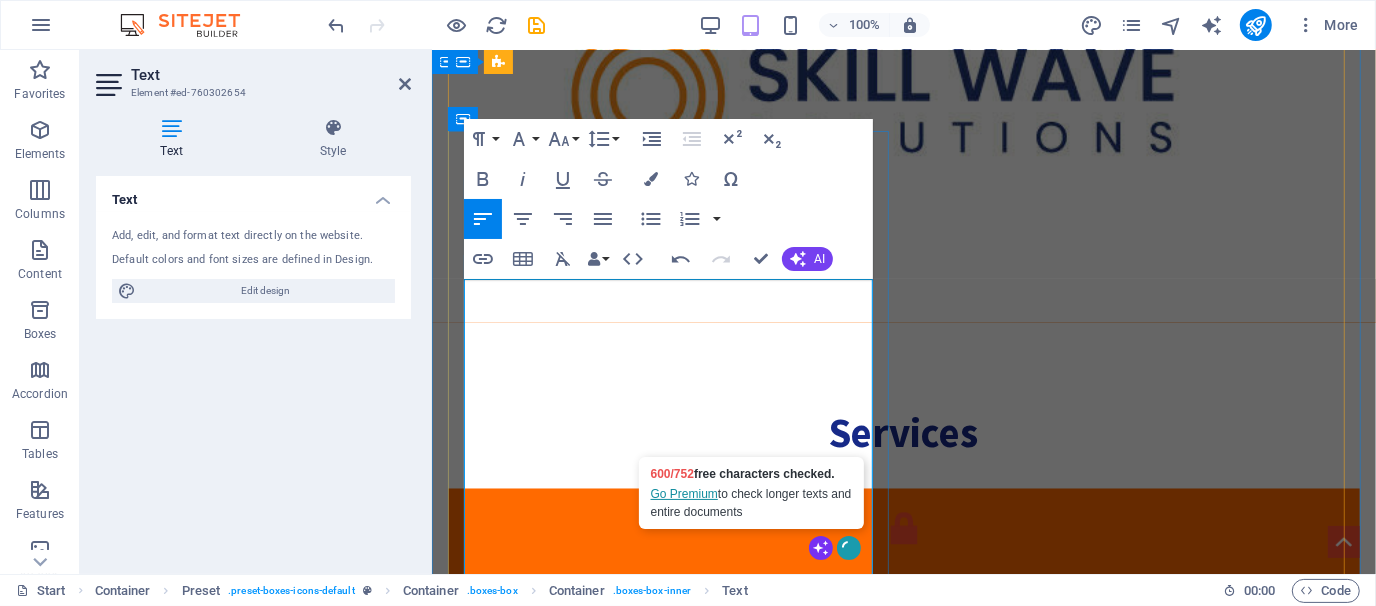 click on "At SWS, we believe growth demands legal strength.    Our Legal & Compliance Desk provides full-               spectrum legal services — built to protect businesses in the corporate sectors. Whether it’s agreements,          legal notices, or dispute resolution, we ensure you’re legally ready for every opportunity." at bounding box center [890, 1640] 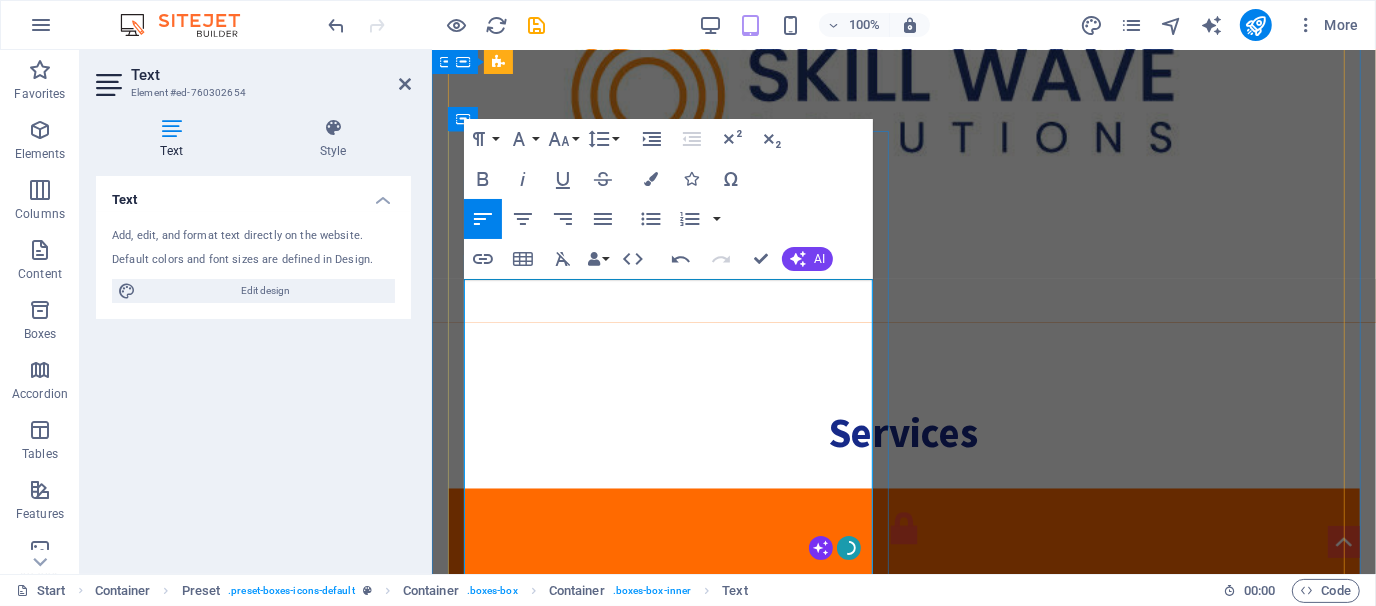 click on "At SWS, we believe growth demands legal strength.    Our Legal & Compliance Desk provides full-               spectrum legal services — built to protect businesses   in the corporate sectors. Whether it’s agreements,          legal notices, or dispute resolution, we ensure you’re legally ready for every opportunity." at bounding box center [890, 1640] 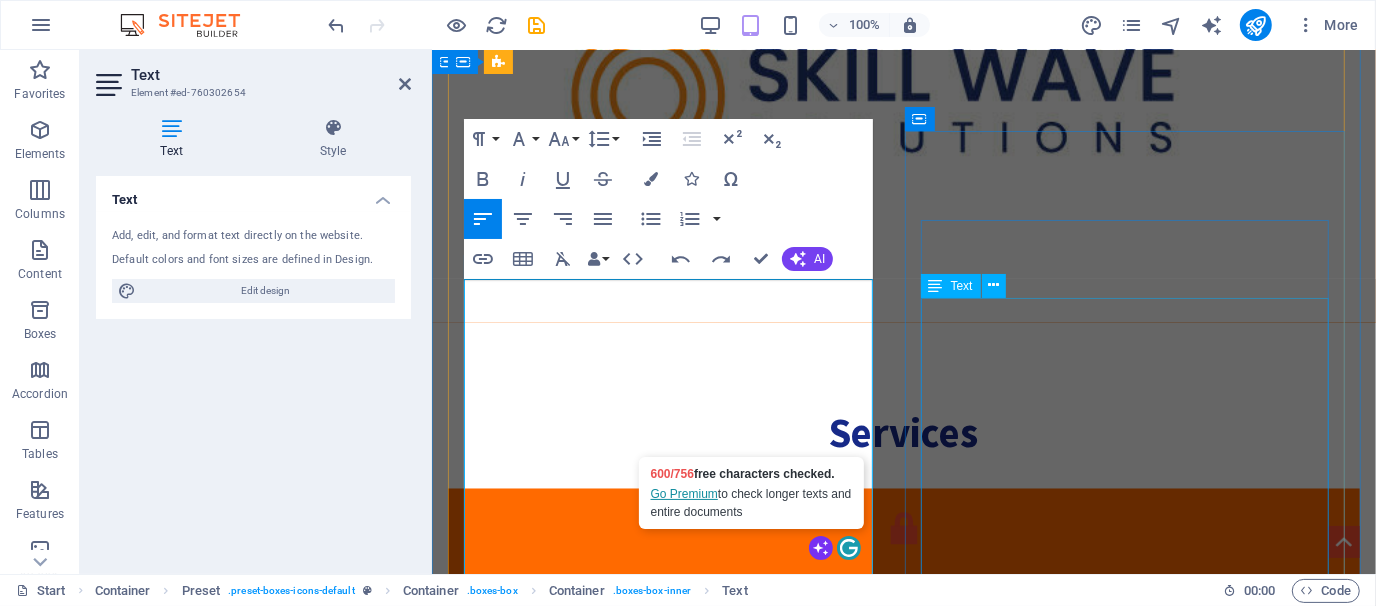 click on "Pharma Exports—Regulated, Reliable, Ready for the World. Bangladesh's pharmaceutical industry is globally recognized for its quality and affordability. At SWS, we help local manufacturers reach global markets with regulatory-ready product documentation, buyer outreach, and export logistics. ✅ International buyer sourcing & liaison ✅ Export documentation: CTD dossiers, CoA, [PERSON_NAME], MSDS ✅ DGDA clearance, customs, and shipment support ✅ Compliance with WHO-GMP, EU, and regional standards Expand your global footprint with a trusted export partner. 🌍  Talk to us about exporting your pharma products [DATE]." at bounding box center (903, 2277) 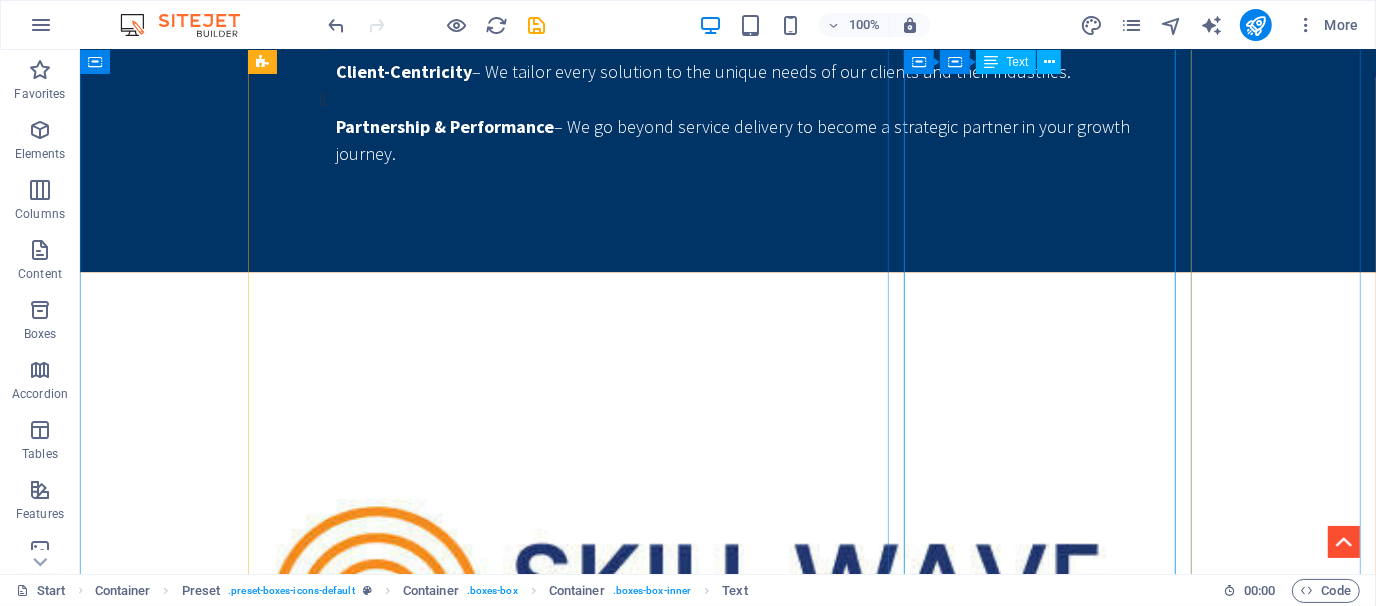 scroll, scrollTop: 3053, scrollLeft: 0, axis: vertical 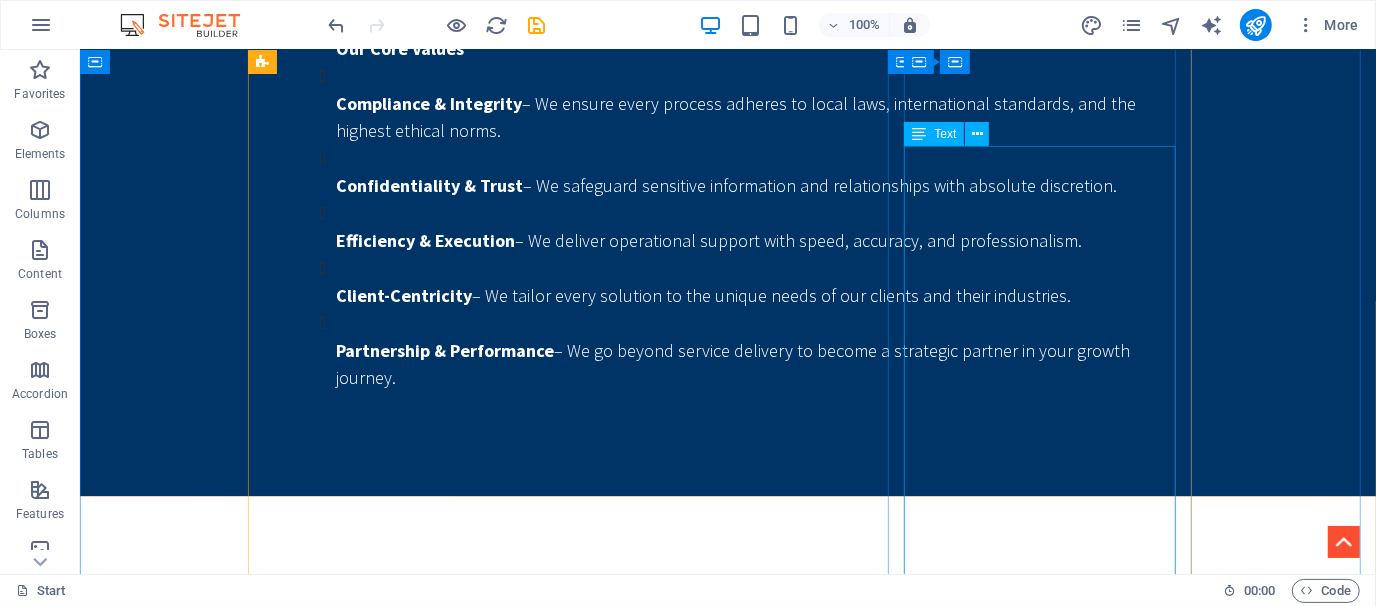 click on "At SWS, we believe growth demands legal strength.   Our Legal & Compliance Desk provides full-              spectrum legal services — built to protect businesses  in the corporate sectors. Whether it’s agreements,         legal notices, or dispute resolution, we ensure you’re legally ready for every opportunity.                                ✅ Vetting of agreements &  contracts,  Legal Drafting, and answers to legal notices . ✅ Preparing CDA, NDA, Guarantees ✅Labor Law Advisory   ✅ GD, FIR, Legal Notices, ✅Arbitration and Mediation Assistance ✅Corporate Governance and Compliance documentation ✅Due Diligence   Arbitrations and legal consultancy  Outsource to us, minimize your overheads, and feel a sense of protection. 📊  Request a legal solution from SWS now." at bounding box center [727, 2623] 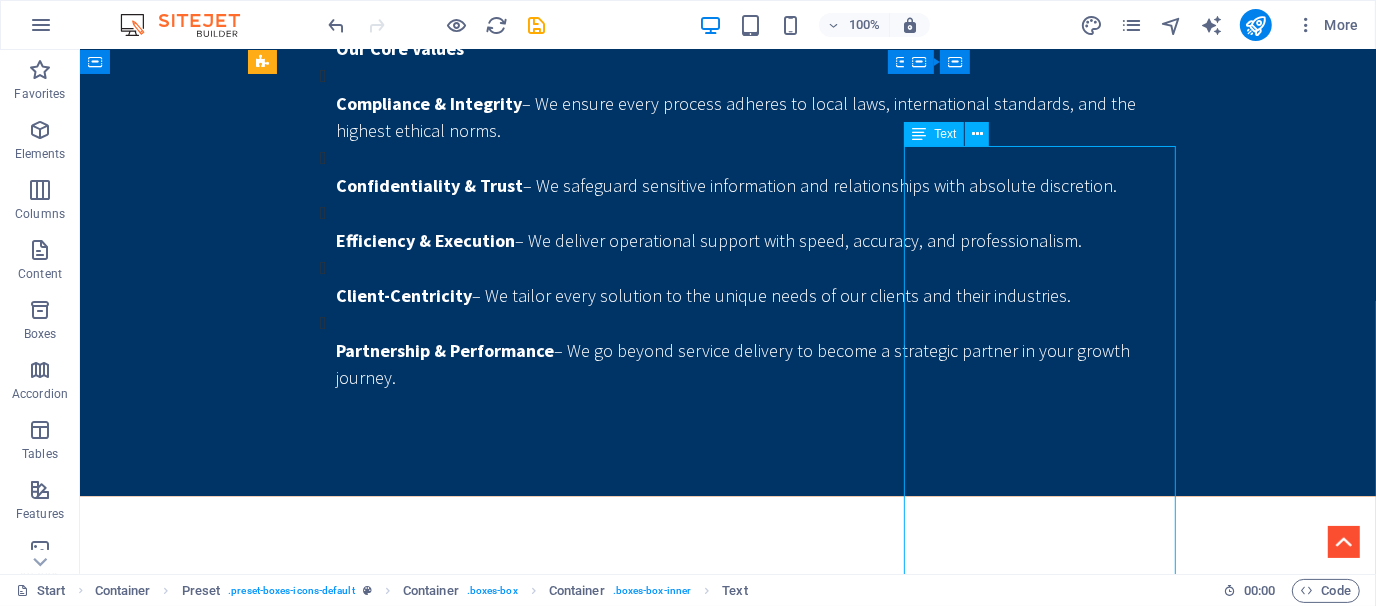 click on "At SWS, we believe growth demands legal strength.   Our Legal & Compliance Desk provides full-              spectrum legal services — built to protect businesses  in the corporate sectors. Whether it’s agreements,         legal notices, or dispute resolution, we ensure you’re legally ready for every opportunity.                                ✅ Vetting of agreements &  contracts,  Legal Drafting, and answers to legal notices . ✅ Preparing CDA, NDA, Guarantees ✅Labor Law Advisory   ✅ GD, FIR, Legal Notices, ✅Arbitration and Mediation Assistance ✅Corporate Governance and Compliance documentation ✅Due Diligence   Arbitrations and legal consultancy  Outsource to us, minimize your overheads, and feel a sense of protection. 📊  Request a legal solution from SWS now." at bounding box center (727, 2623) 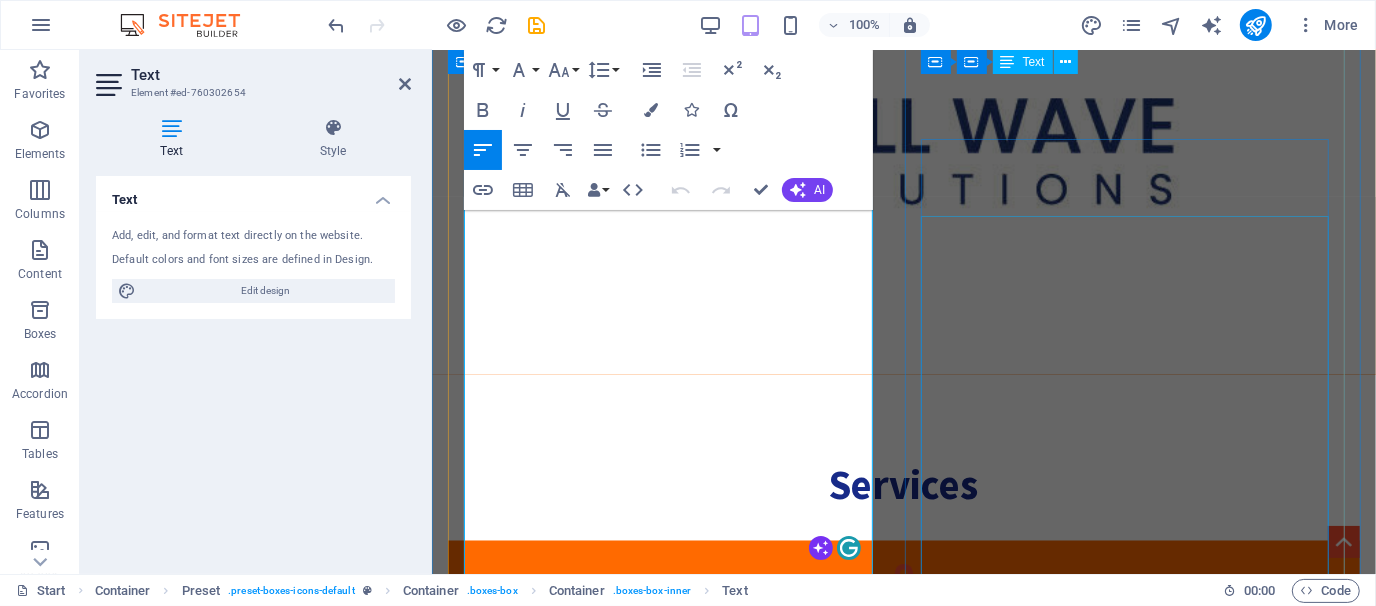 scroll, scrollTop: 3496, scrollLeft: 0, axis: vertical 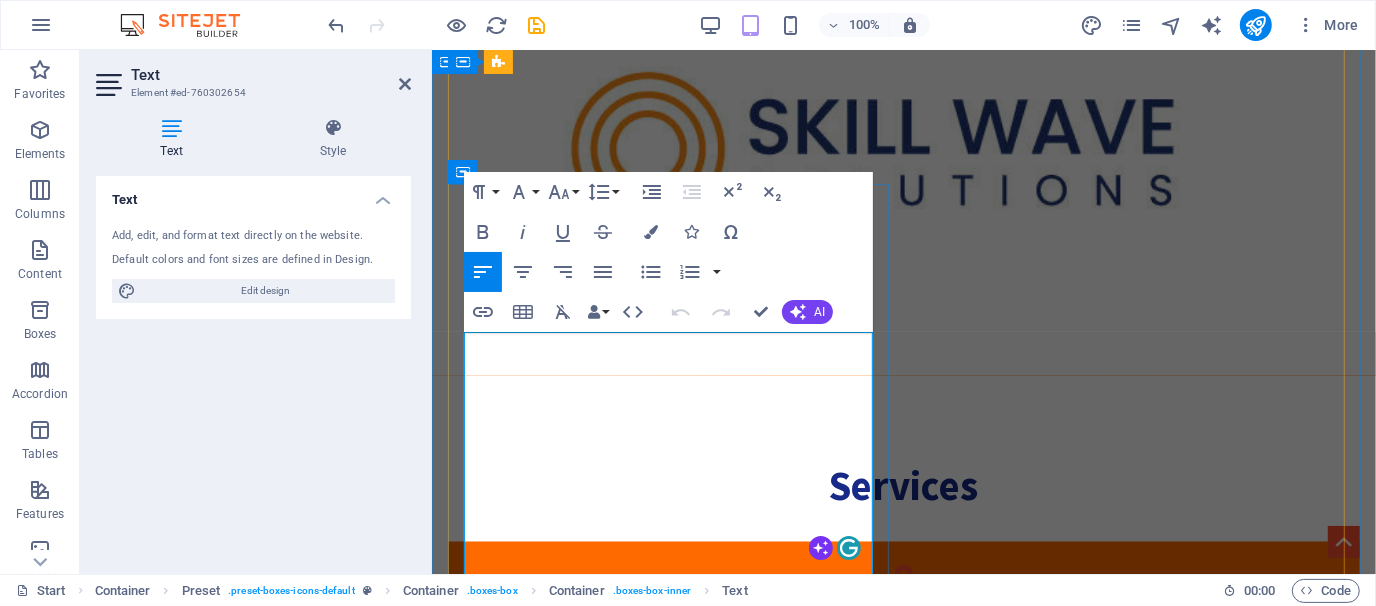 click on "At SWS, we believe growth demands legal strength.   Our Legal & Compliance Desk provides full-              spectrum legal services — built to protect businesses  in the corporate sectors. Whether it’s agreements,         legal notices, or dispute resolution, we ensure you’re legally ready for every opportunity." at bounding box center [896, 1693] 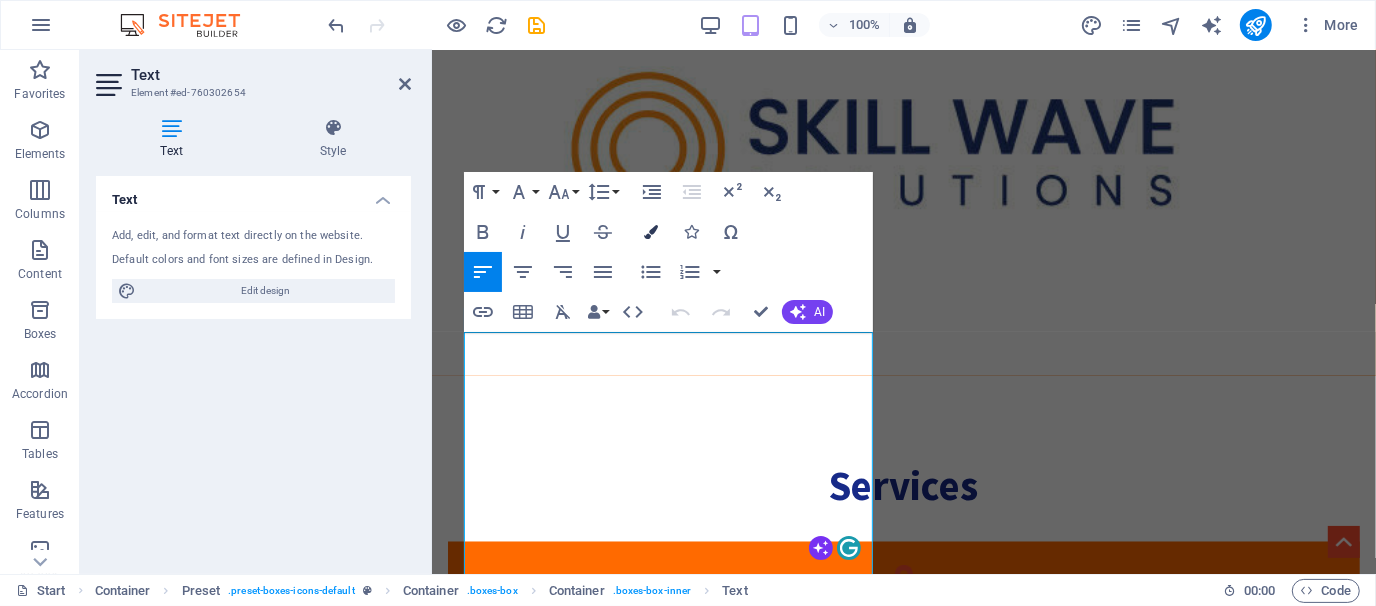 click on "Colors" at bounding box center (651, 232) 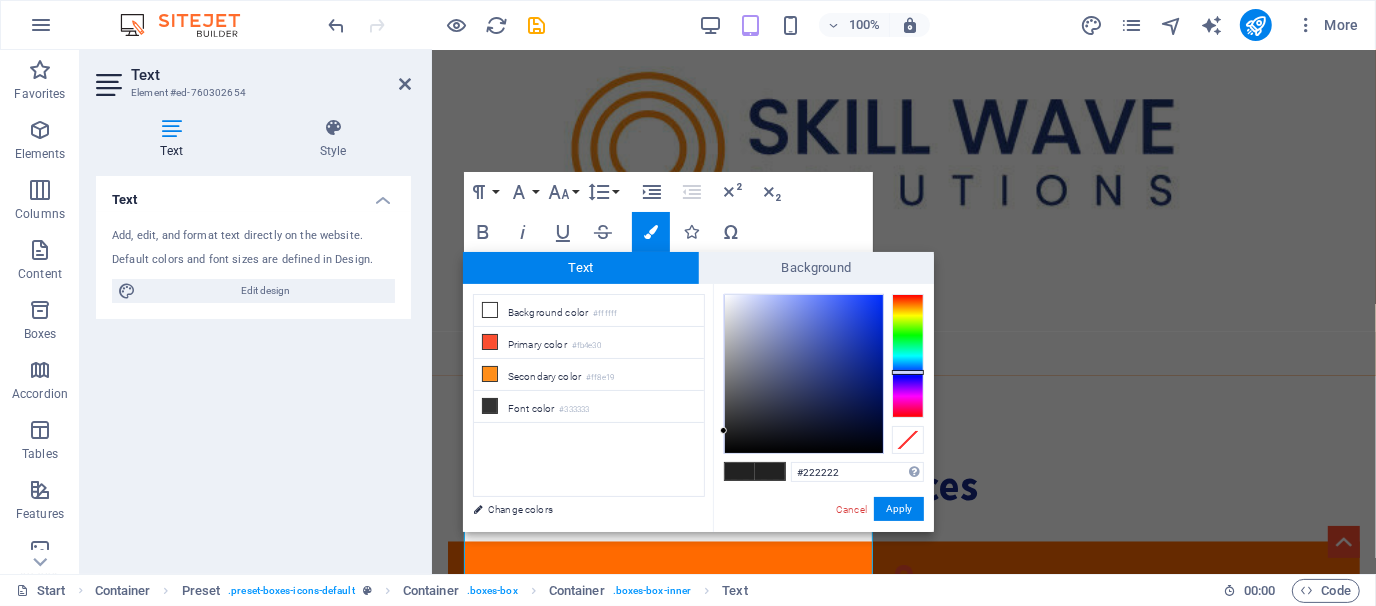 click at bounding box center [908, 356] 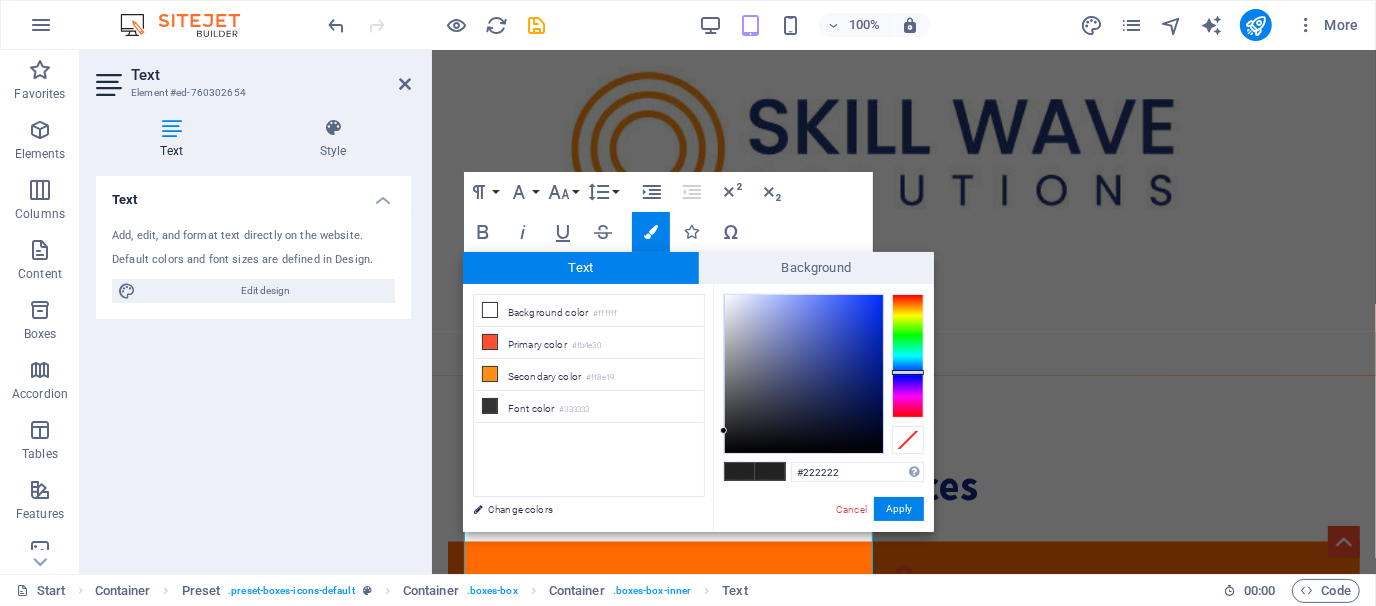 type on "#1e40d8" 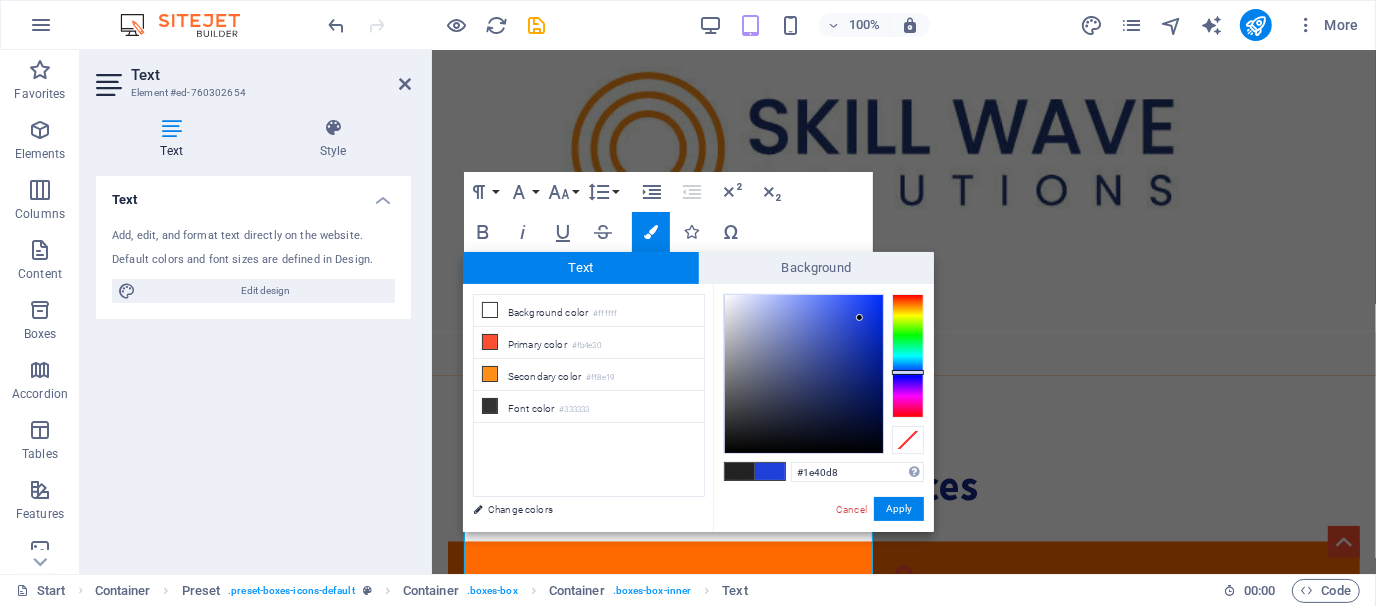 click at bounding box center [804, 374] 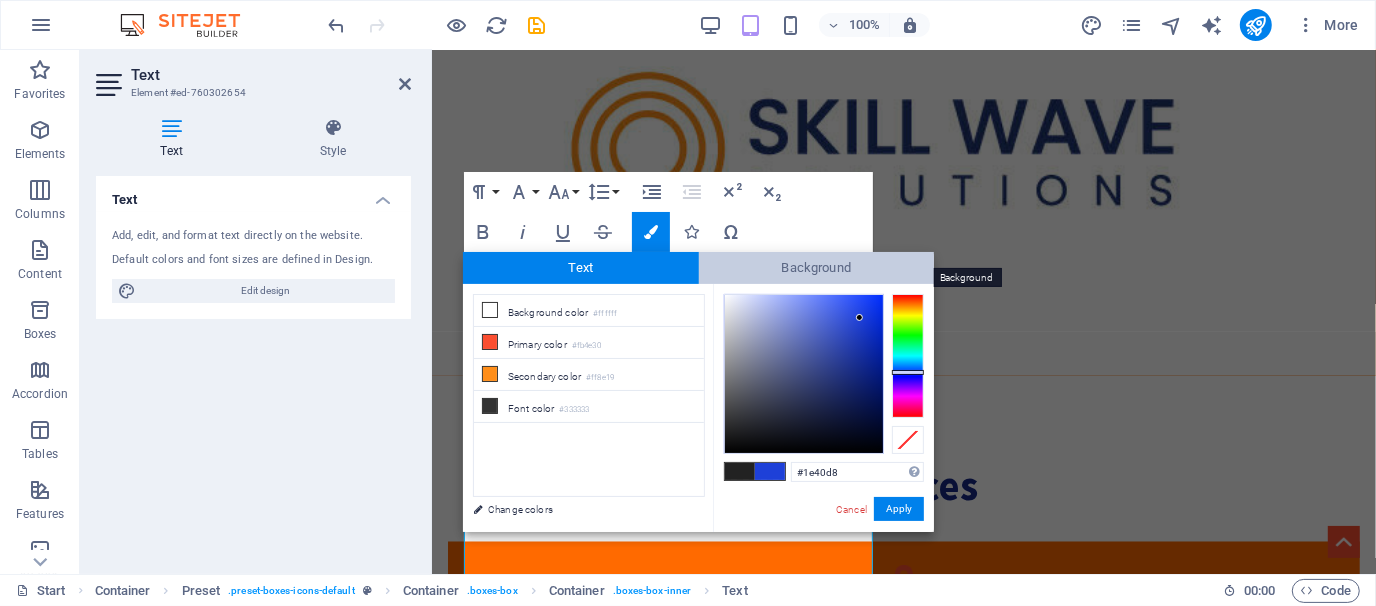 click on "Background" at bounding box center [817, 268] 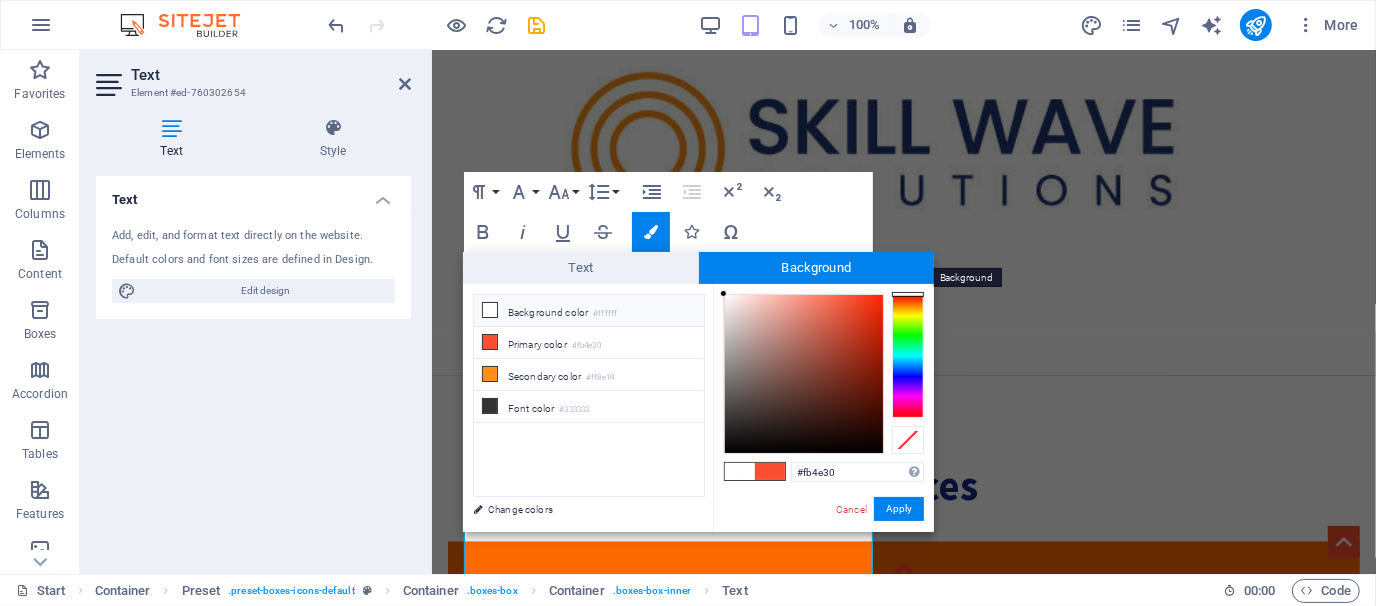 click on "Background" at bounding box center (817, 268) 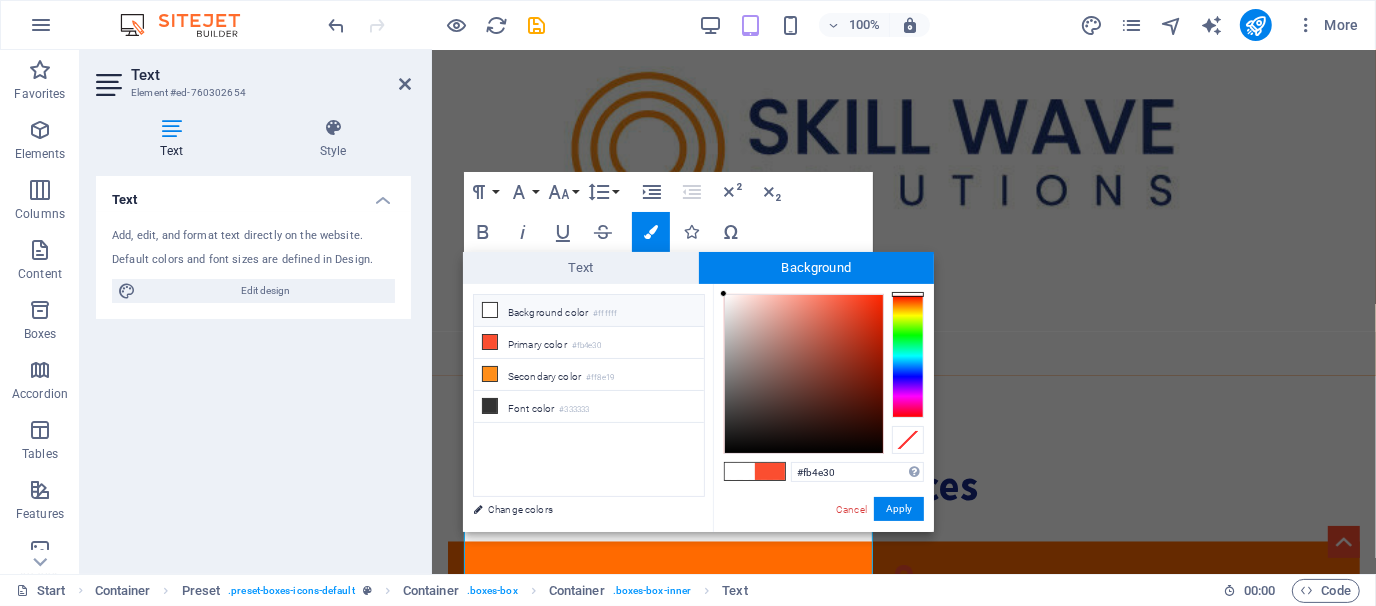 type on "#3037fb" 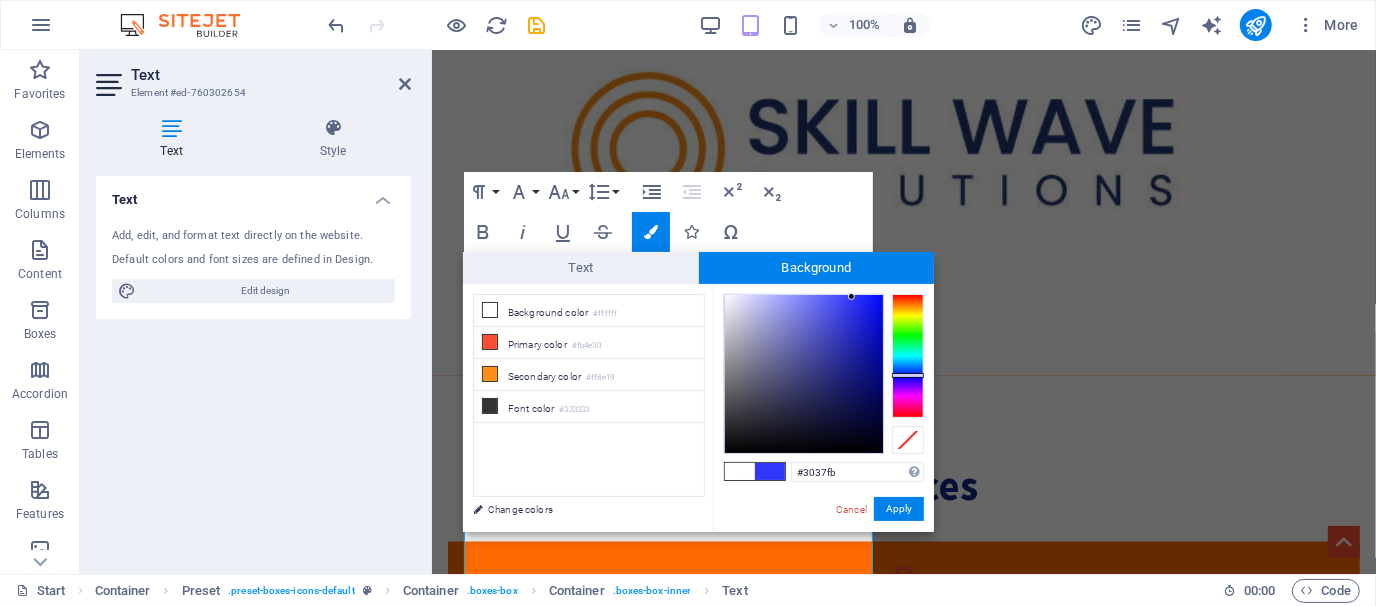 click at bounding box center [908, 356] 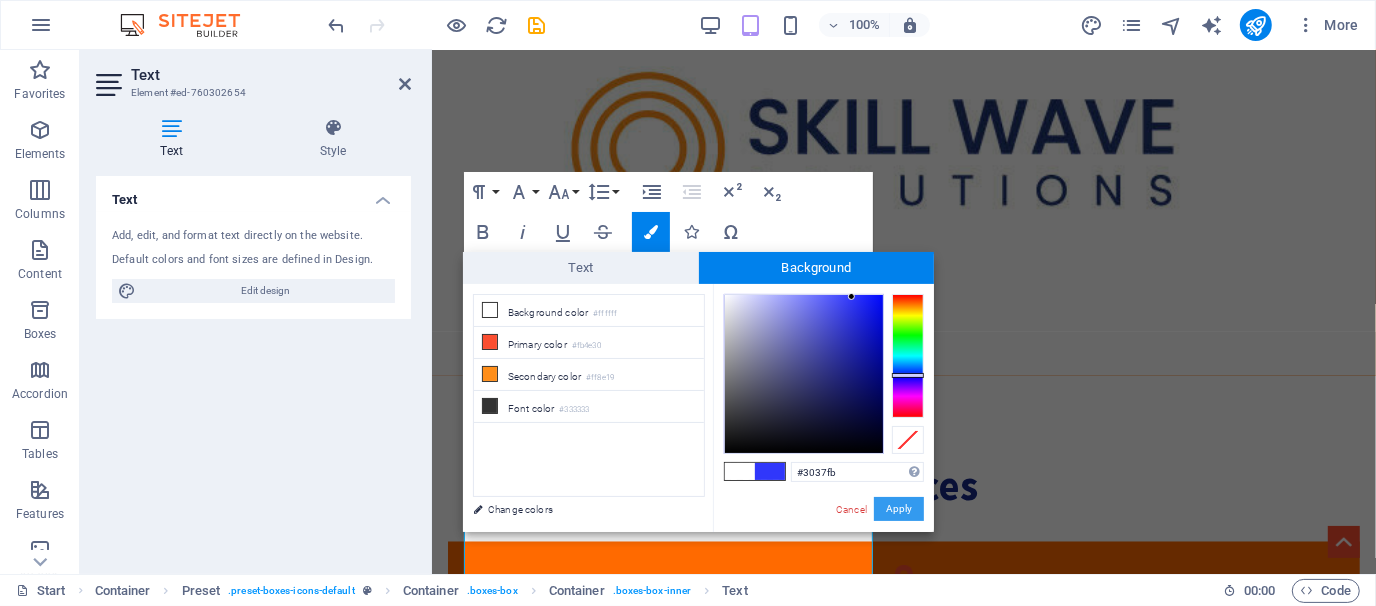 click on "Apply" at bounding box center (899, 509) 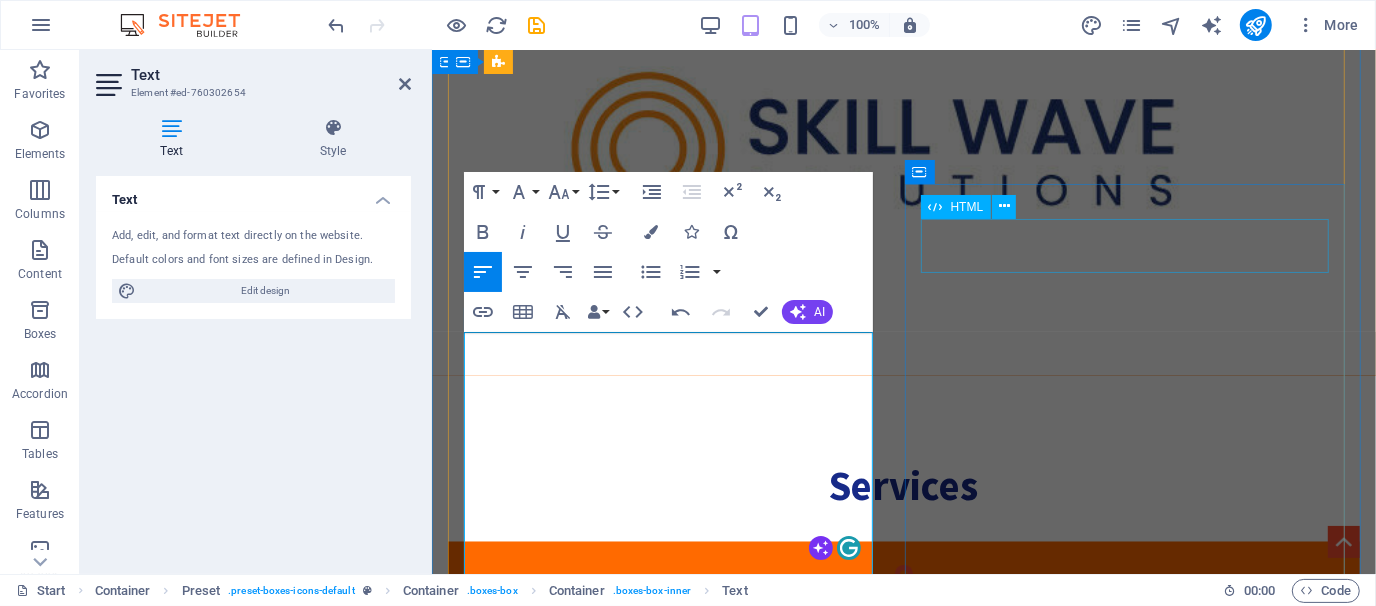 click at bounding box center [903, 2091] 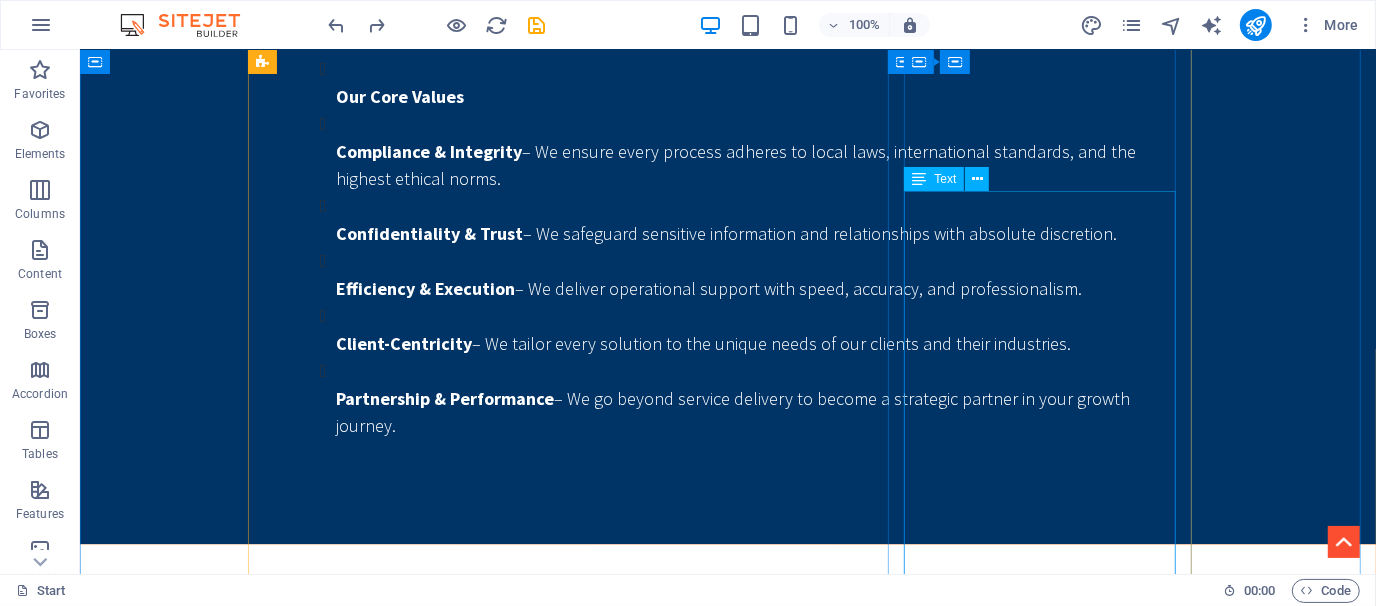 scroll, scrollTop: 3004, scrollLeft: 0, axis: vertical 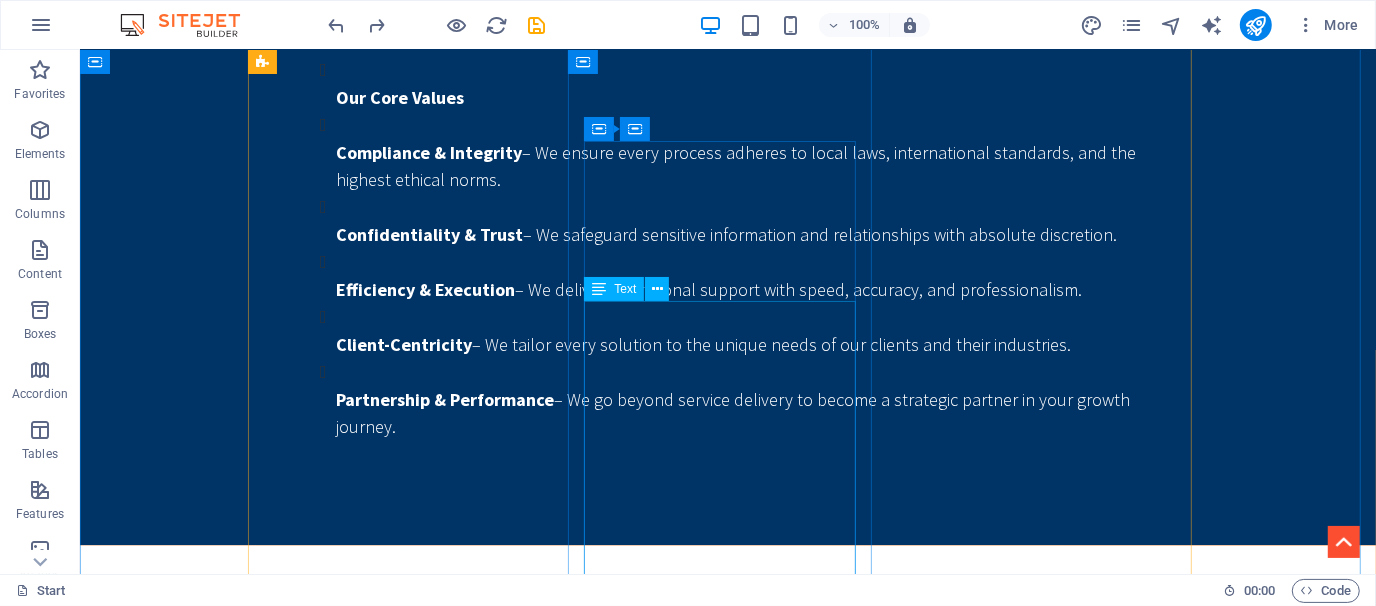 click on "At SWS, we are committed to bridging the gap between talent and opportunity. ✅Tailored Recruitment Strategies ✅ Comprehensive Talent Pool Leveraging our extensive network, we access a diverse range of candidates from various industries, ensuring you find the best fit for your organization. ✅ L ocal Market Expertise ✅ Fast Turnaround Time ✅ Employer Branding Support  ✅ Ongoing Talent Management Beyond recruitment, we offer ongoing support in talent management, ensuring your workforce remains engaged and productive." at bounding box center (727, 2159) 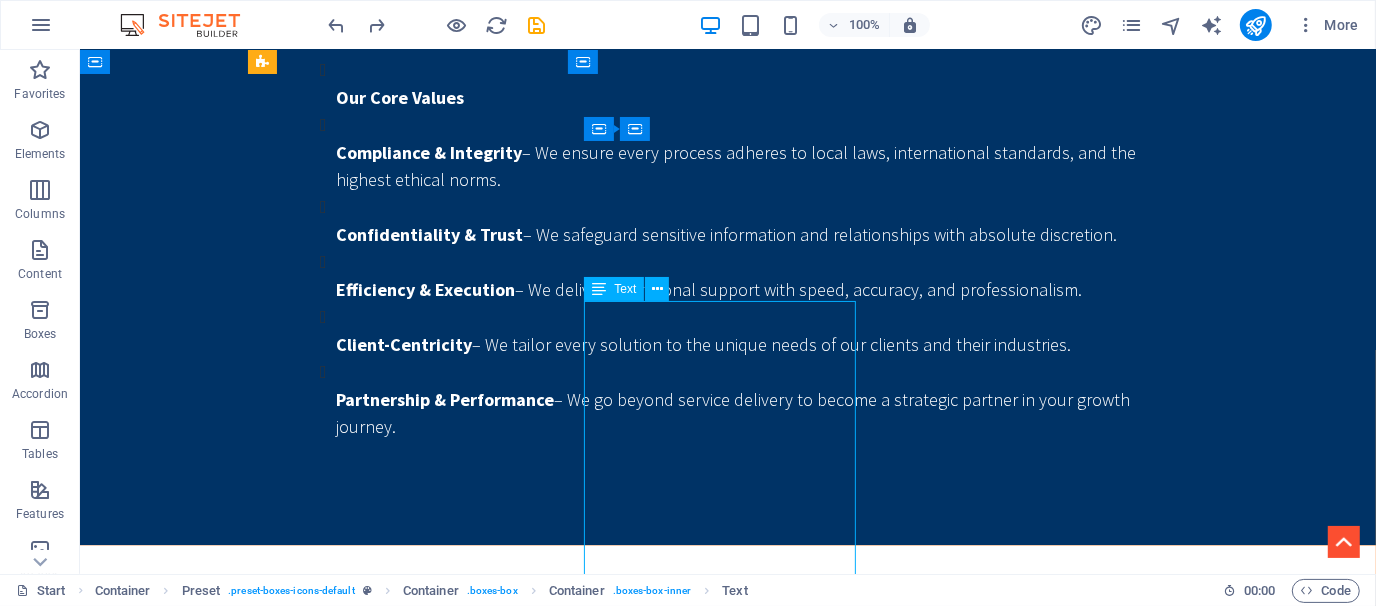 click on "At SWS, we are committed to bridging the gap between talent and opportunity. ✅Tailored Recruitment Strategies ✅ Comprehensive Talent Pool Leveraging our extensive network, we access a diverse range of candidates from various industries, ensuring you find the best fit for your organization. ✅ L ocal Market Expertise ✅ Fast Turnaround Time ✅ Employer Branding Support  ✅ Ongoing Talent Management Beyond recruitment, we offer ongoing support in talent management, ensuring your workforce remains engaged and productive." at bounding box center (727, 2159) 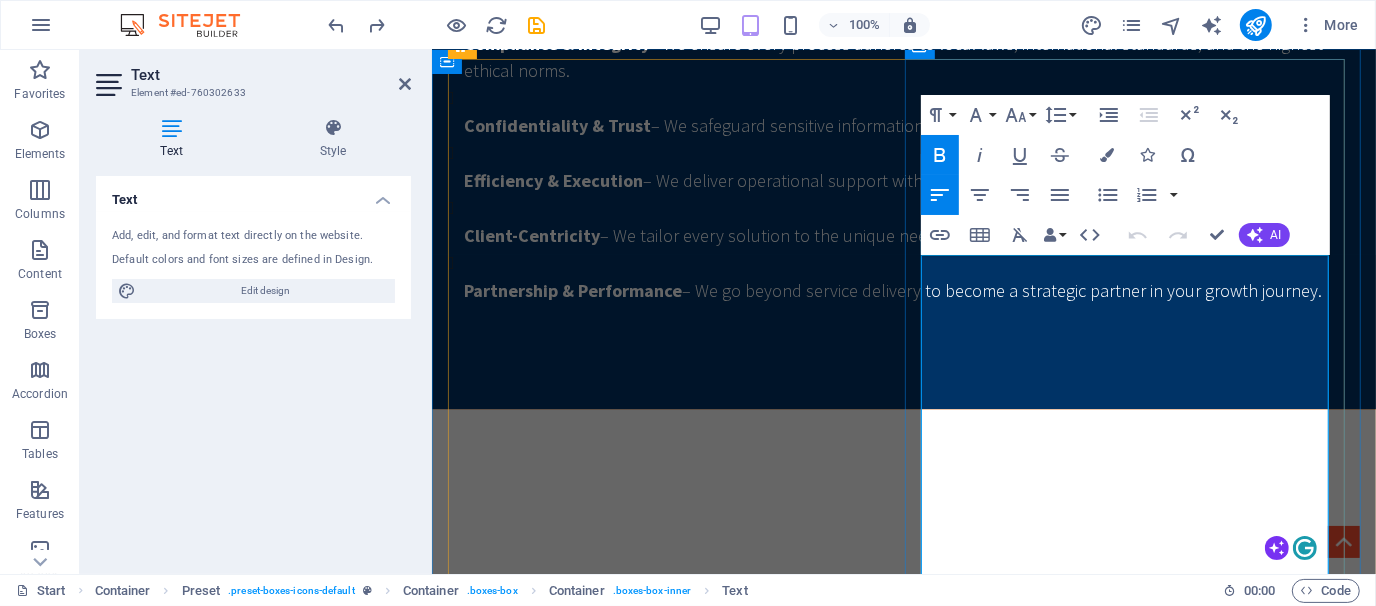 scroll, scrollTop: 2989, scrollLeft: 0, axis: vertical 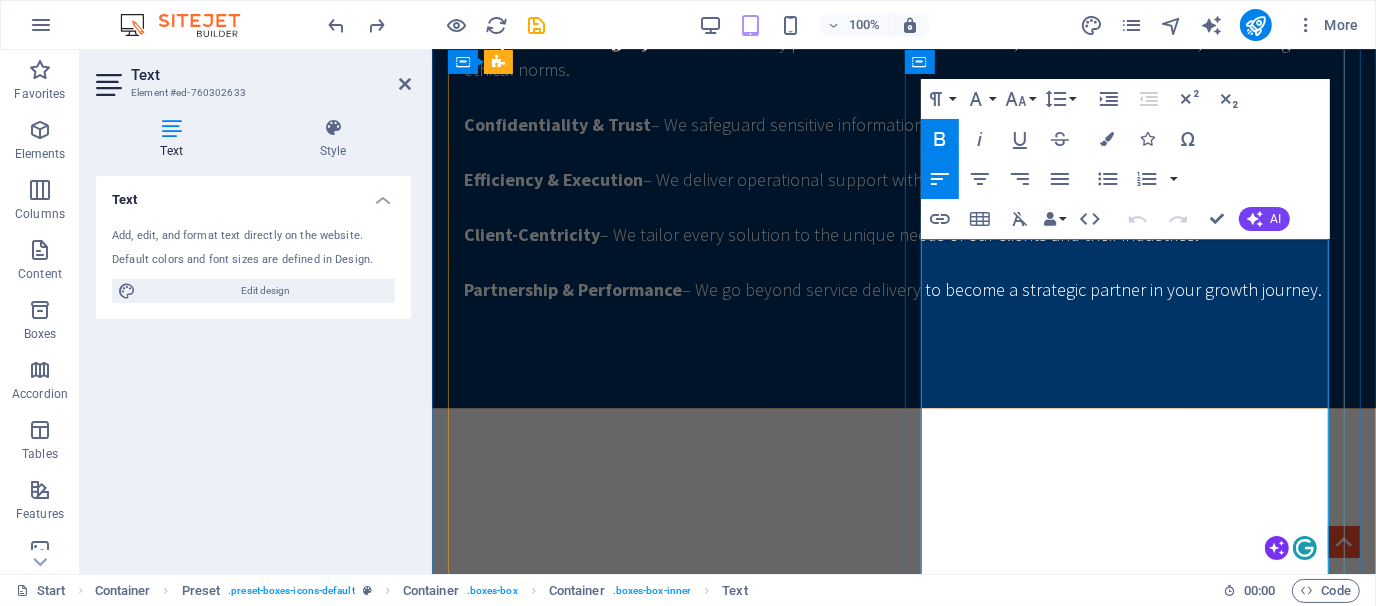 click on "At SWS, we are committed to bridging the gap between talent and opportunity." at bounding box center [903, 1713] 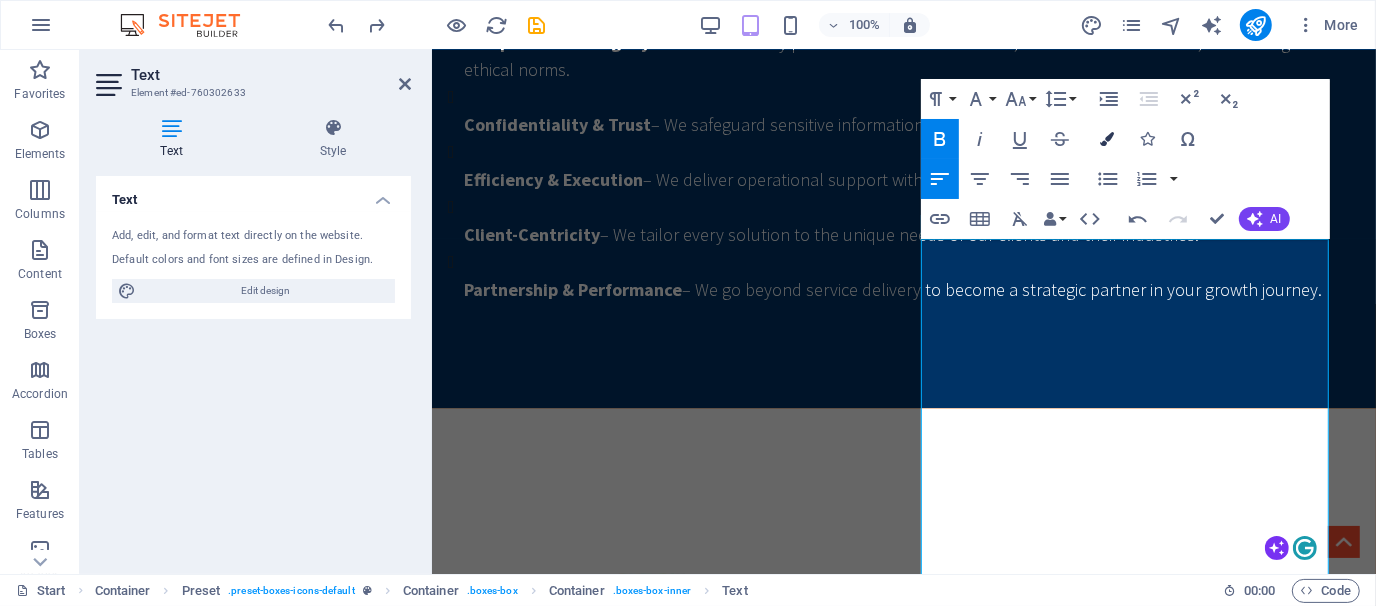 click at bounding box center (1108, 139) 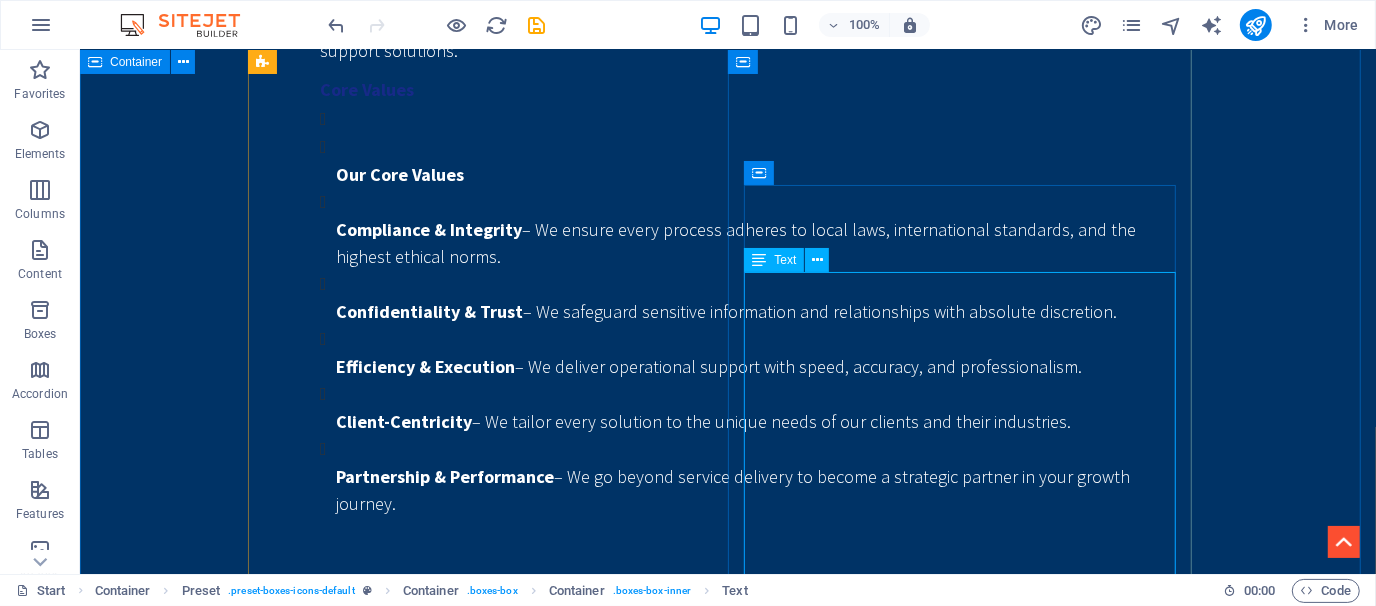 scroll, scrollTop: 2991, scrollLeft: 0, axis: vertical 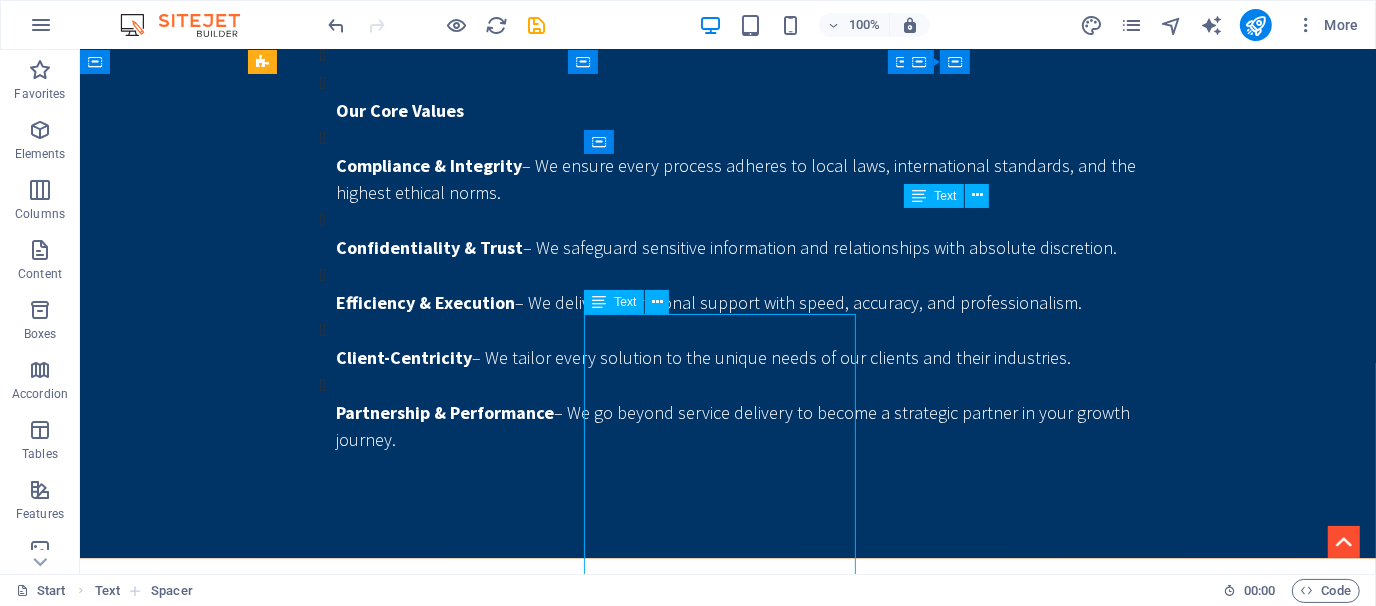 click on "At SWS, we believe growth demands legal strength.   Our Legal & Compliance Desk provides full-              spectrum legal services — built to protect businesses  in the corporate sectors. Whether it’s agreements,         legal notices, or dispute resolution, we ensure you’re legally ready for every opportunity.                                ✅ Vetting of agreements &  contracts,  Legal Drafting, and answers to legal notices . ✅ Preparing CDA, NDA, Guarantees ✅Labor Law Advisory   ✅ GD, FIR, Legal Notices, ✅Arbitration and Mediation Assistance ✅Corporate Governance and Compliance documentation ✅Due Diligence   Arbitrations and legal consultancy  Outsource to us, minimize your overheads, and feel a sense of protection. 📊  Request a legal solution from SWS now." at bounding box center [727, 2685] 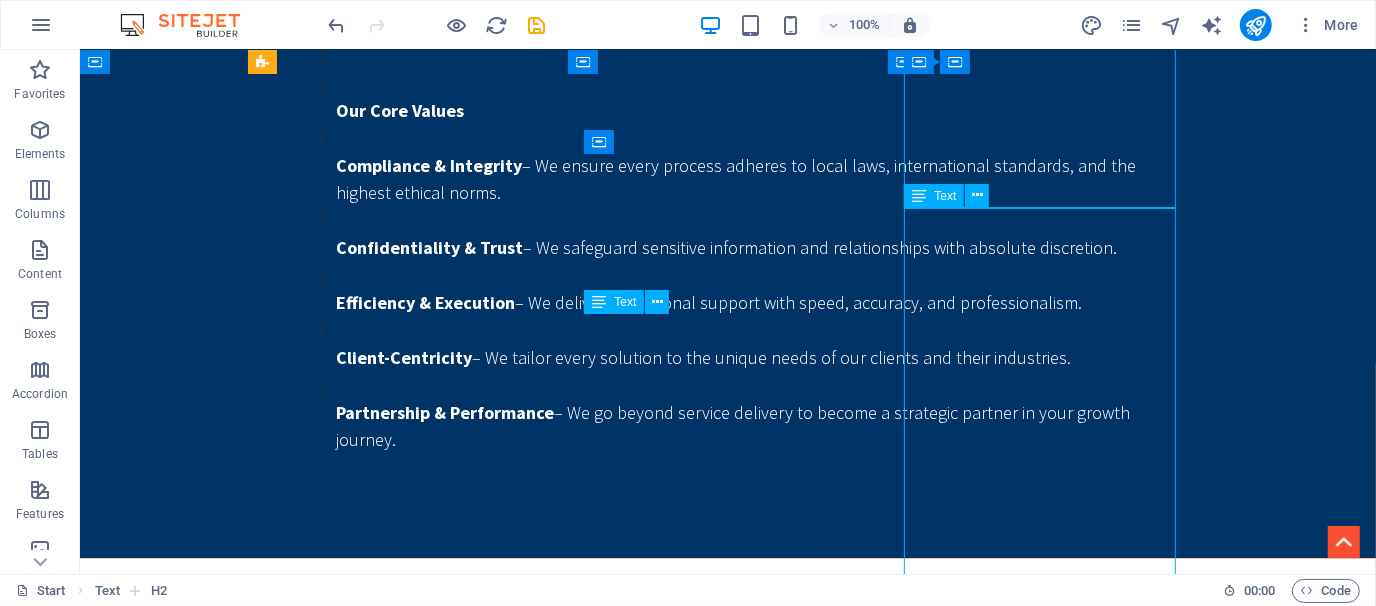 click on "At SWS, we believe growth demands legal strength.   Our Legal & Compliance Desk provides full-              spectrum legal services — built to protect businesses  in the corporate sectors. Whether it’s agreements,         legal notices, or dispute resolution, we ensure you’re legally ready for every opportunity.                                ✅ Vetting of agreements &  contracts,  Legal Drafting, and answers to legal notices . ✅ Preparing CDA, NDA, Guarantees ✅Labor Law Advisory   ✅ GD, FIR, Legal Notices, ✅Arbitration and Mediation Assistance ✅Corporate Governance and Compliance documentation ✅Due Diligence   Arbitrations and legal consultancy  Outsource to us, minimize your overheads, and feel a sense of protection. 📊  Request a legal solution from SWS now." at bounding box center (727, 2685) 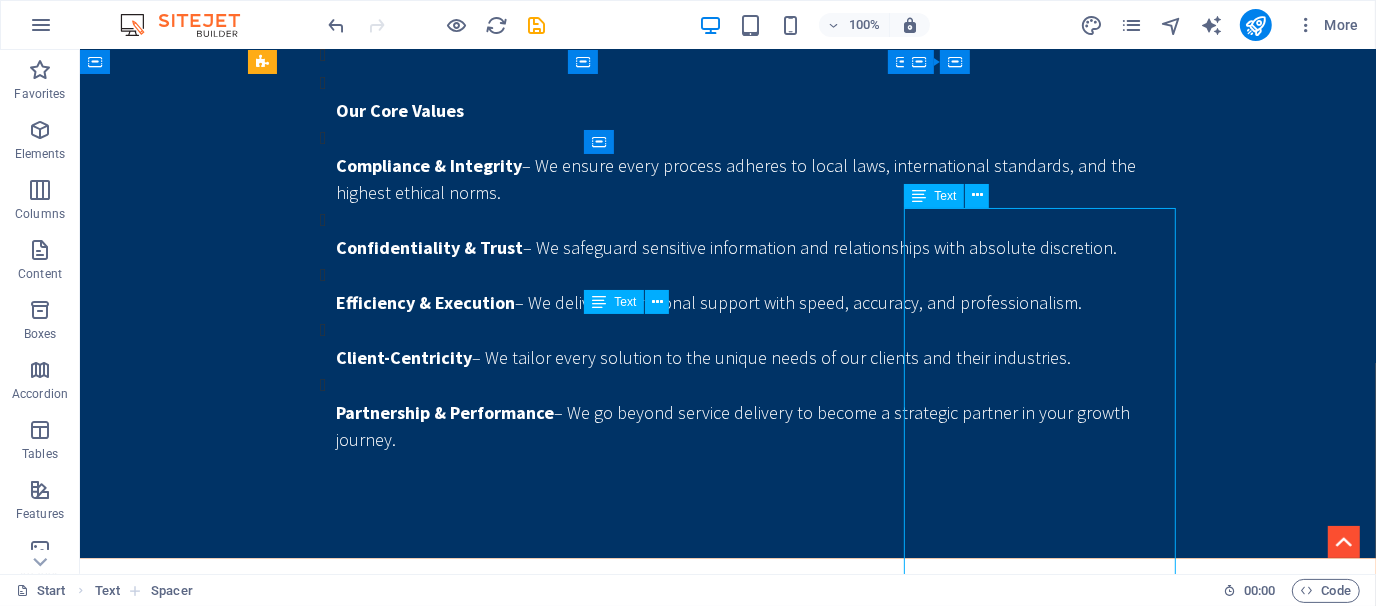 click on "At SWS, we believe growth demands legal strength.   Our Legal & Compliance Desk provides full-              spectrum legal services — built to protect businesses  in the corporate sectors. Whether it’s agreements,         legal notices, or dispute resolution, we ensure you’re legally ready for every opportunity.                                ✅ Vetting of agreements &  contracts,  Legal Drafting, and answers to legal notices . ✅ Preparing CDA, NDA, Guarantees ✅Labor Law Advisory   ✅ GD, FIR, Legal Notices, ✅Arbitration and Mediation Assistance ✅Corporate Governance and Compliance documentation ✅Due Diligence   Arbitrations and legal consultancy  Outsource to us, minimize your overheads, and feel a sense of protection. 📊  Request a legal solution from SWS now." at bounding box center (727, 2685) 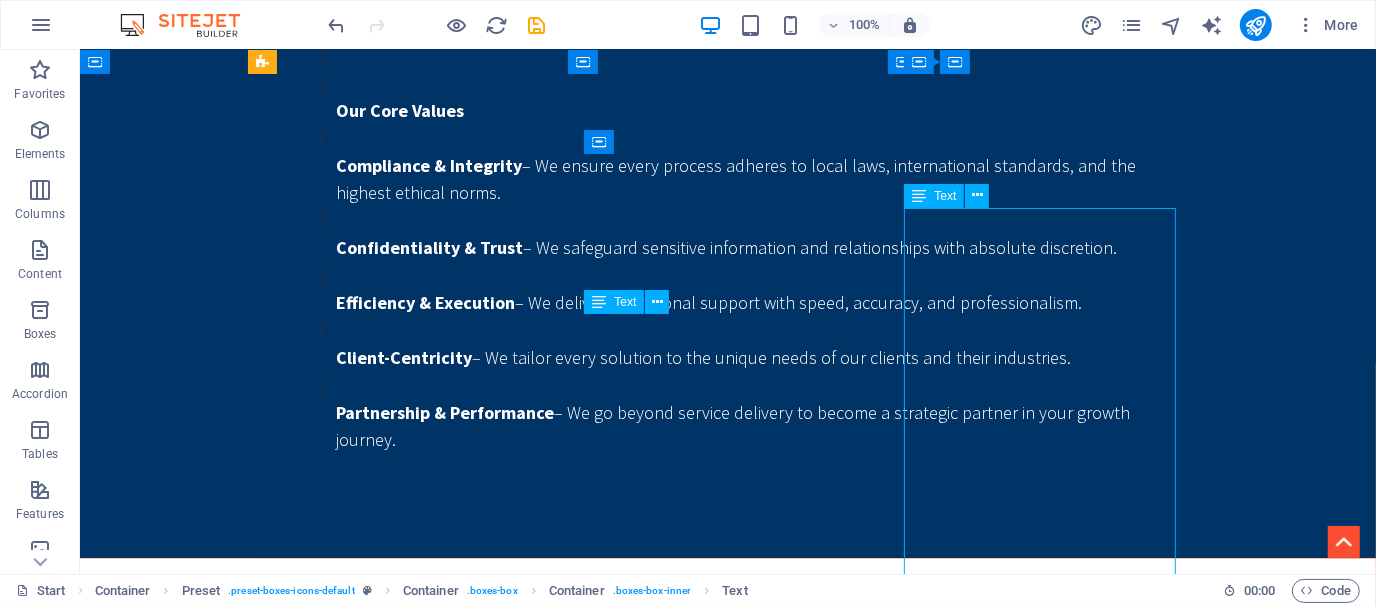 click on "At SWS, we believe growth demands legal strength.   Our Legal & Compliance Desk provides full-              spectrum legal services — built to protect businesses  in the corporate sectors. Whether it’s agreements,         legal notices, or dispute resolution, we ensure you’re legally ready for every opportunity.                                ✅ Vetting of agreements &  contracts,  Legal Drafting, and answers to legal notices . ✅ Preparing CDA, NDA, Guarantees ✅Labor Law Advisory   ✅ GD, FIR, Legal Notices, ✅Arbitration and Mediation Assistance ✅Corporate Governance and Compliance documentation ✅Due Diligence   Arbitrations and legal consultancy  Outsource to us, minimize your overheads, and feel a sense of protection. 📊  Request a legal solution from SWS now." at bounding box center [727, 2685] 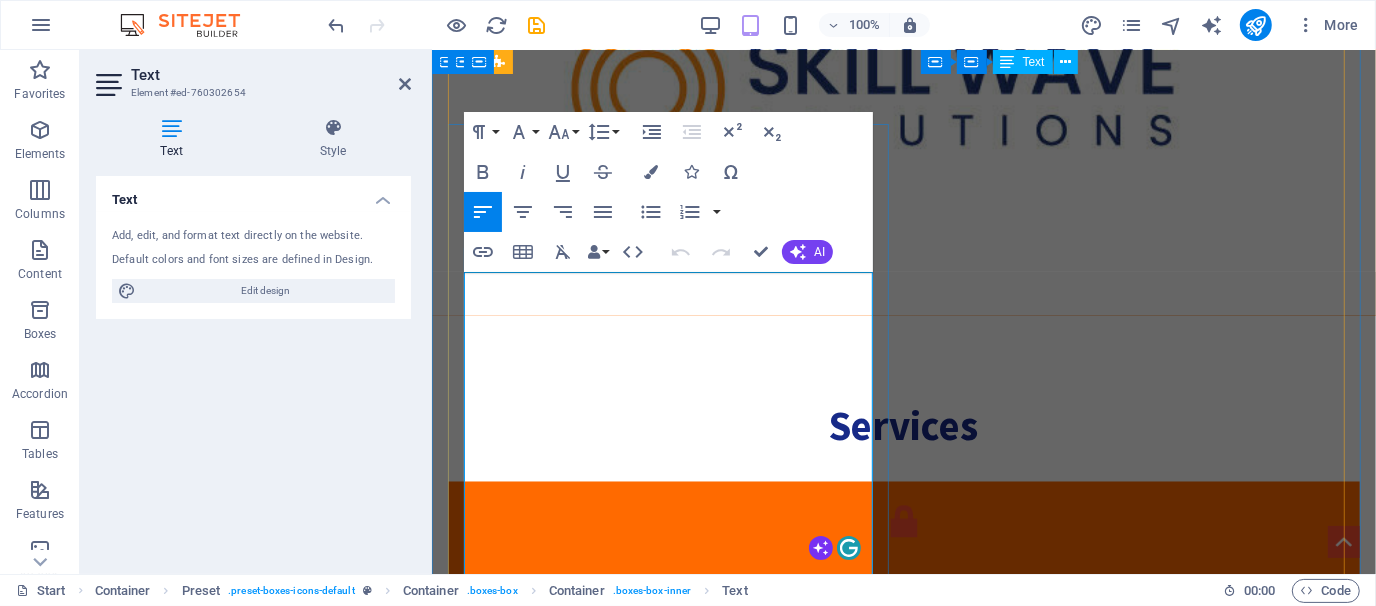 scroll, scrollTop: 3552, scrollLeft: 0, axis: vertical 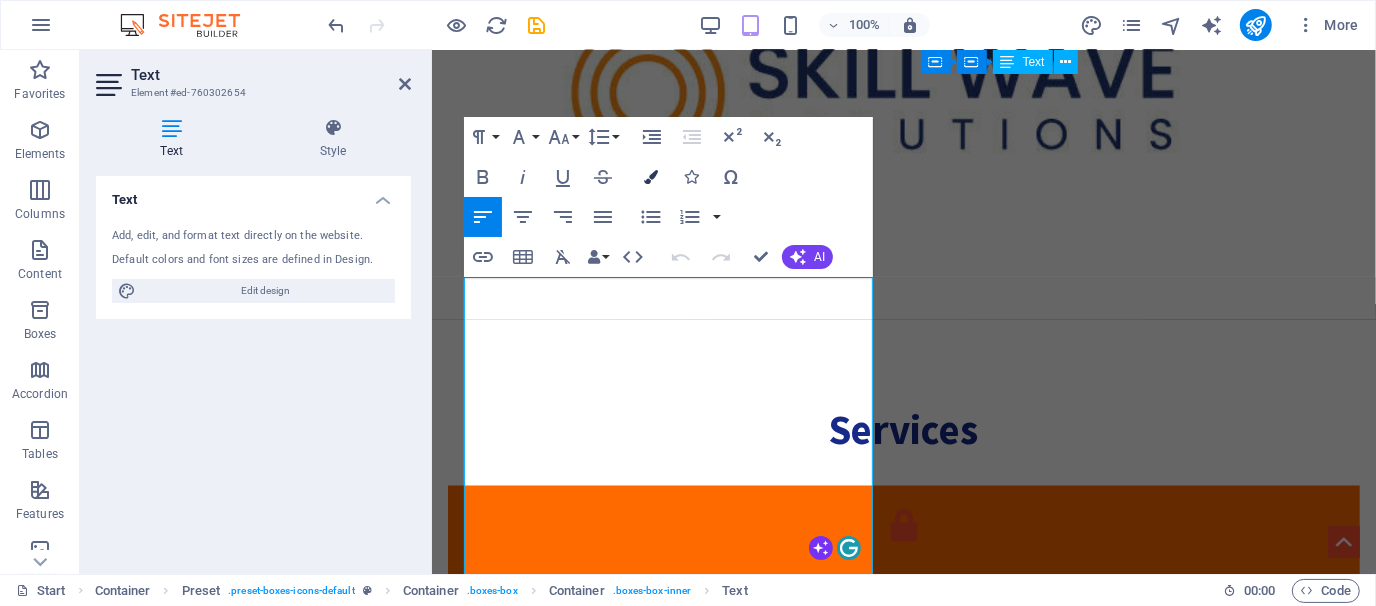 click at bounding box center [651, 177] 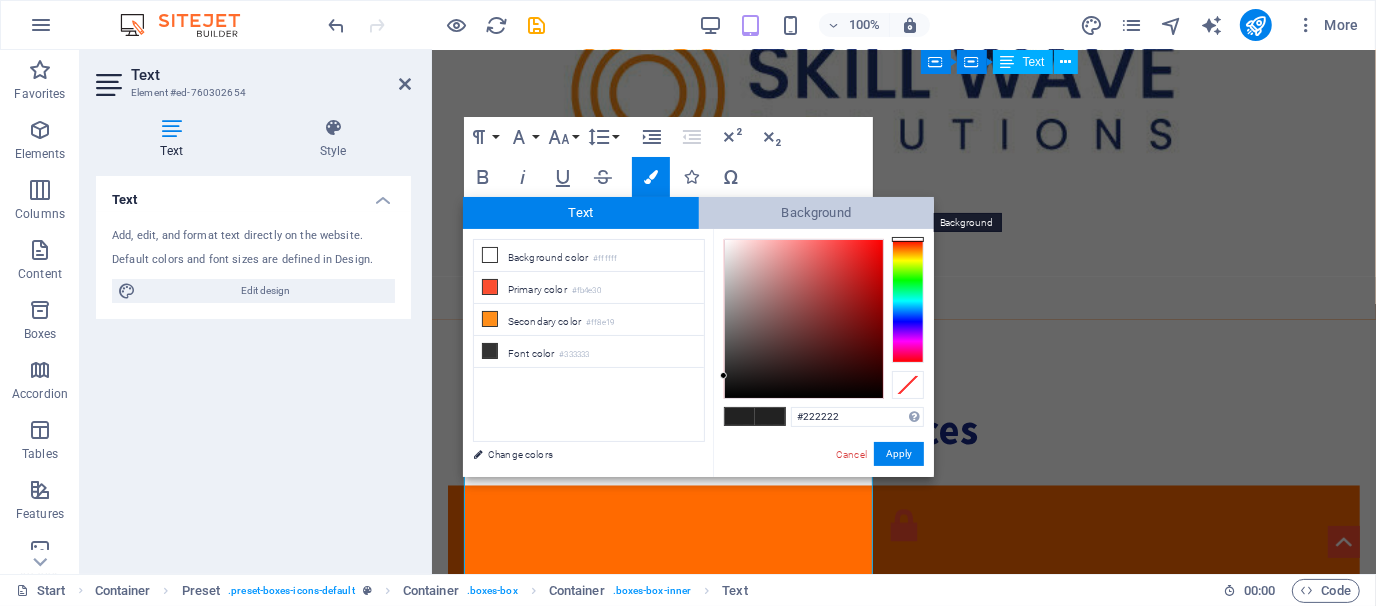 click on "Background" at bounding box center (817, 213) 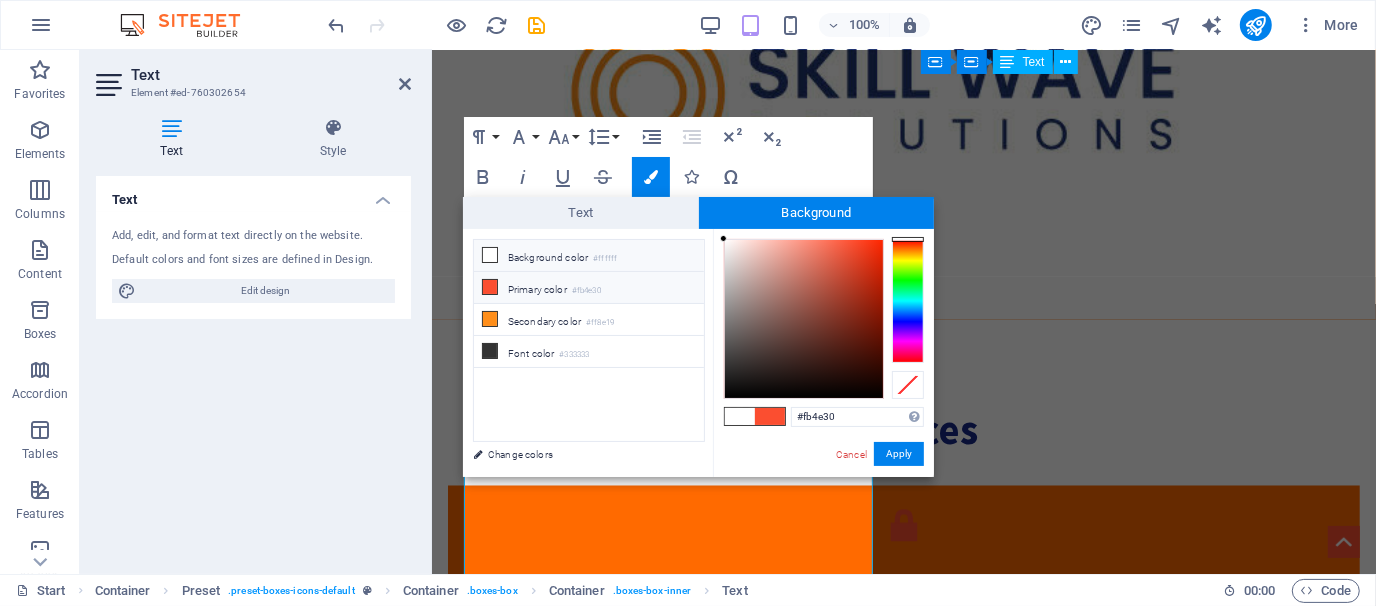 click on "Primary color
#fb4e30" at bounding box center (589, 288) 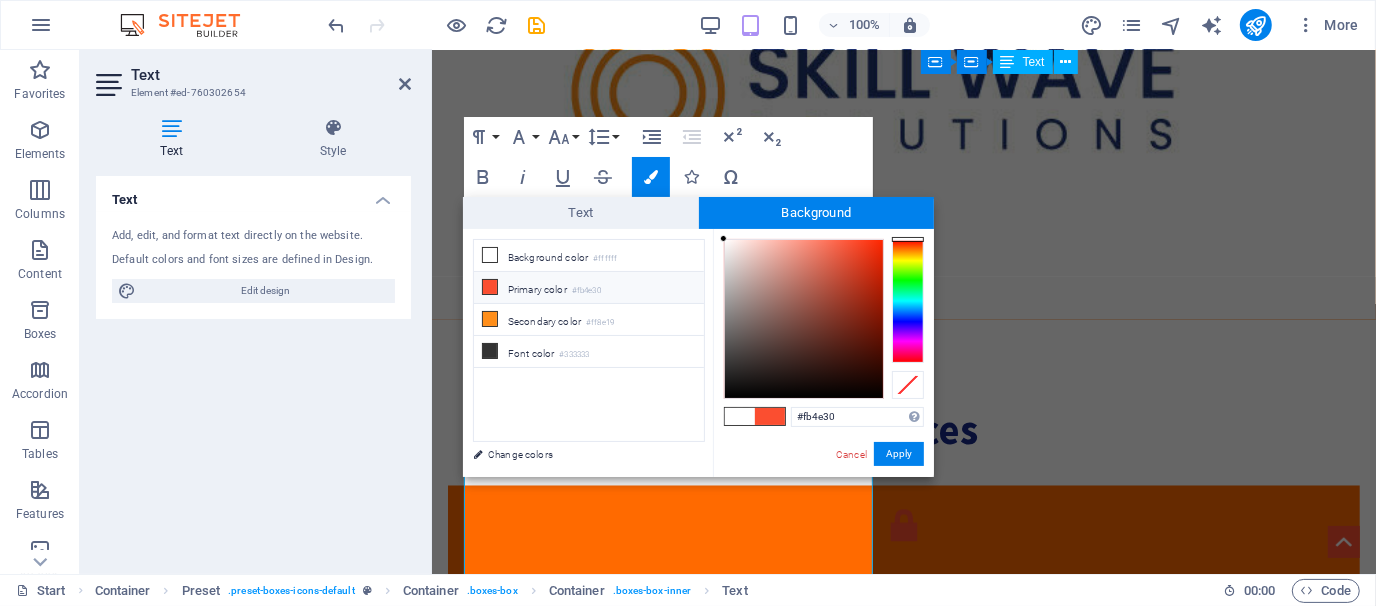 click on "Primary color
#fb4e30" at bounding box center [589, 288] 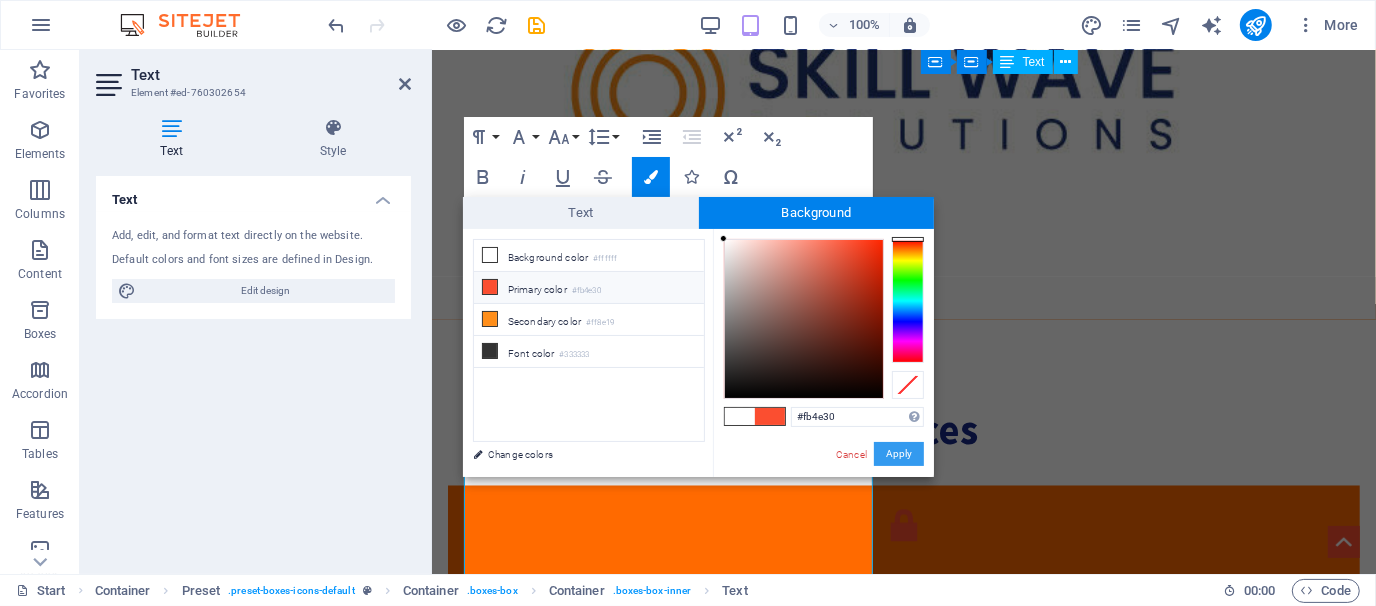 click on "Apply" at bounding box center (899, 454) 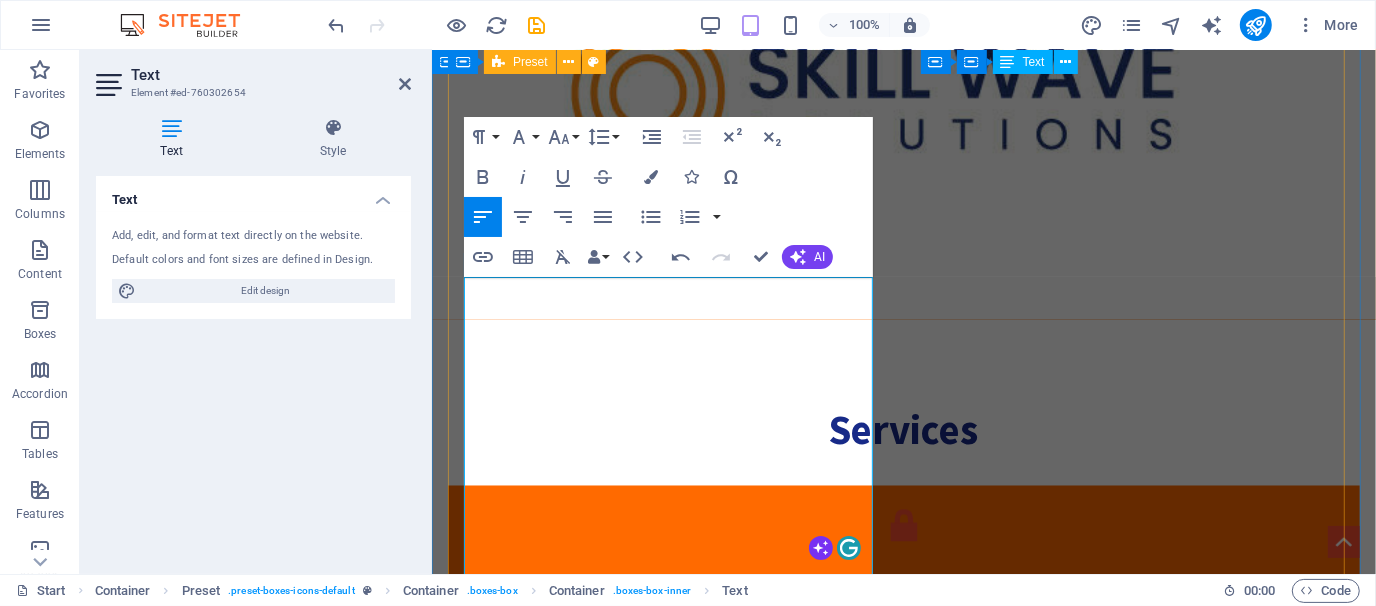 click on "3rd Party Employment Simplify Hiring. Ensure Compliance. Focus on Growth. Hiring in [GEOGRAPHIC_DATA] can be complex, especially when scaling fast. SWS takes the hassle out of workforce management by acting as your trusted Employer of Record (EOR). From recruitment to legal onboarding, we handle it all. ✅ Legally compliant employment ✅ Seamless onboarding and offboarding ✅Payroll Management ✅ Ideal for local business Conglomerates, MNCs, NGOs, and project-based staffing Let us manage your people—so you can manage your business. 📩  Please email us for your queries
Talent Aquisition At SWS, we are committed to bridging the gap between talent and opportunity.   ✅Tailored Recruitment Strategies ✅ Comprehensive Talent Pool Leveraging our extensive network, we access a diverse range of candidates from various industries, ensuring you find the best fit for your organization. ✅ L ocal Market Expertise ✅ Fast Turnaround Time ✅ Employer Branding Support" at bounding box center (903, 1922) 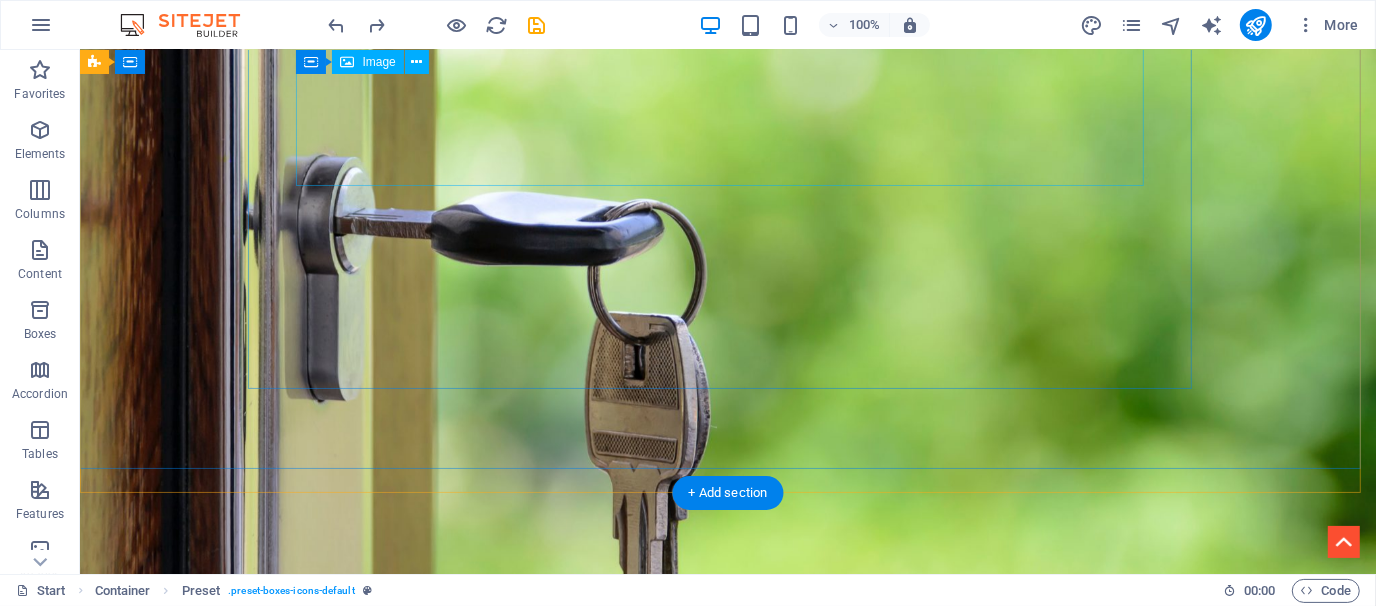 scroll, scrollTop: 608, scrollLeft: 0, axis: vertical 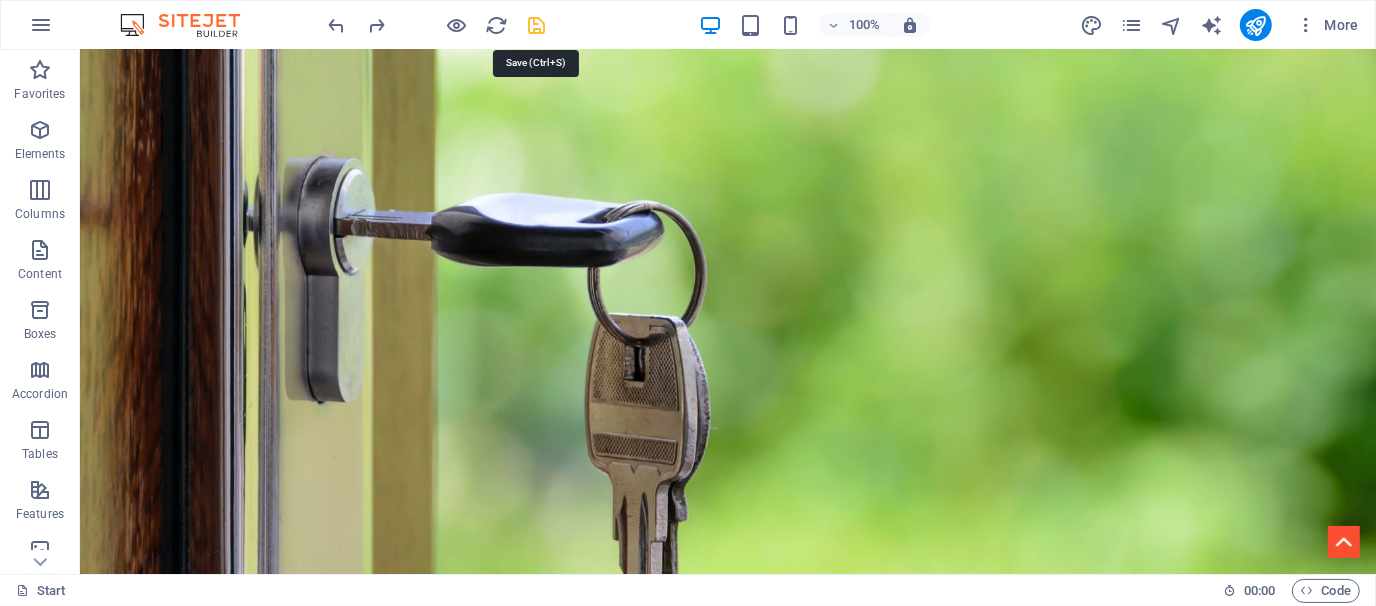 click at bounding box center [537, 25] 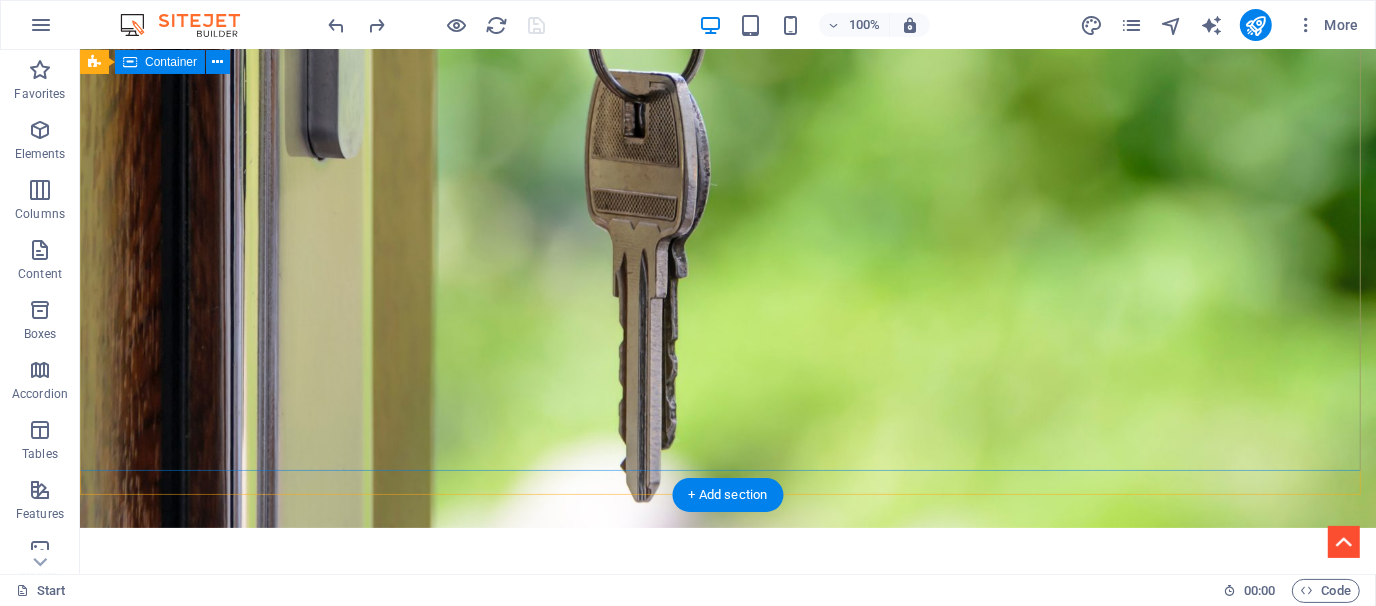 scroll, scrollTop: 0, scrollLeft: 0, axis: both 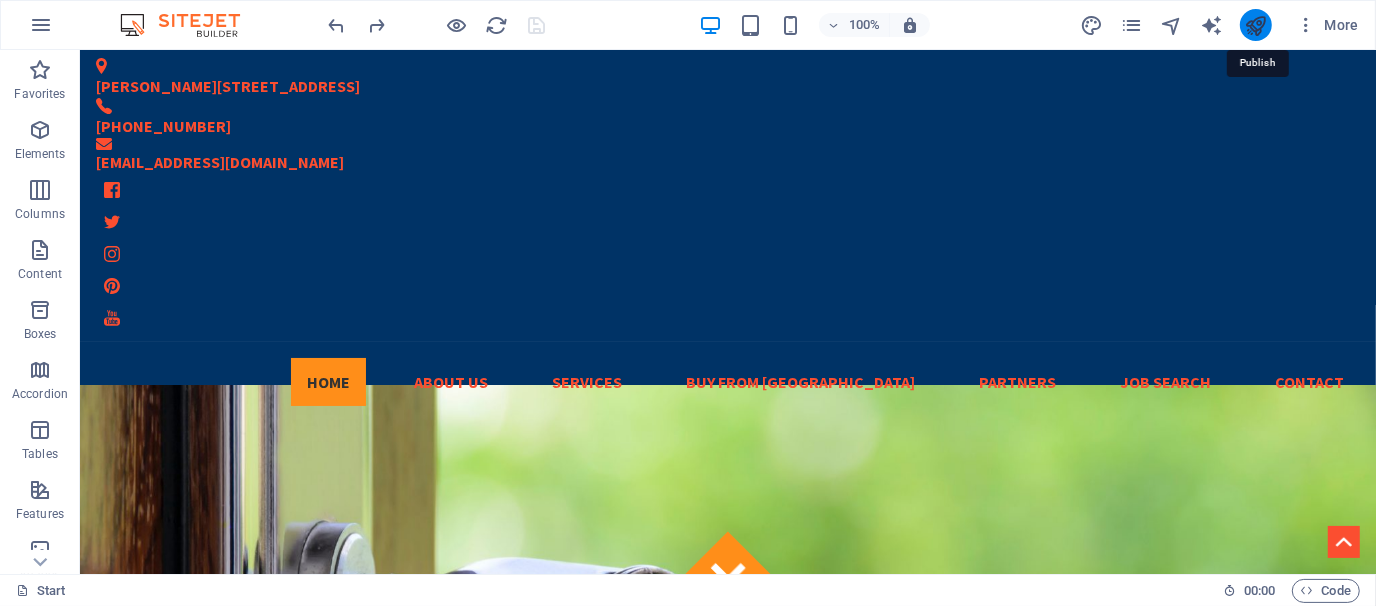 click at bounding box center [1255, 25] 